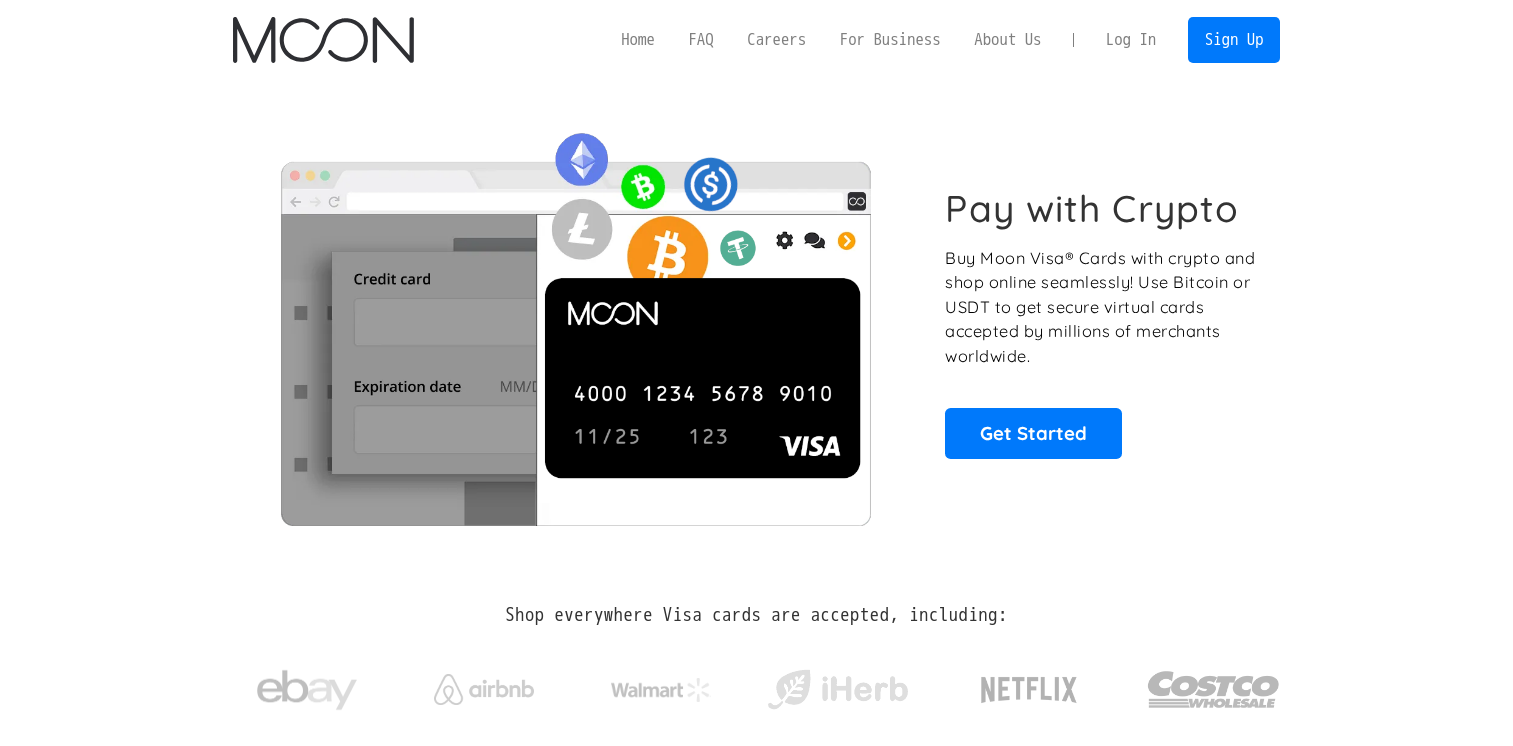 scroll, scrollTop: 0, scrollLeft: 0, axis: both 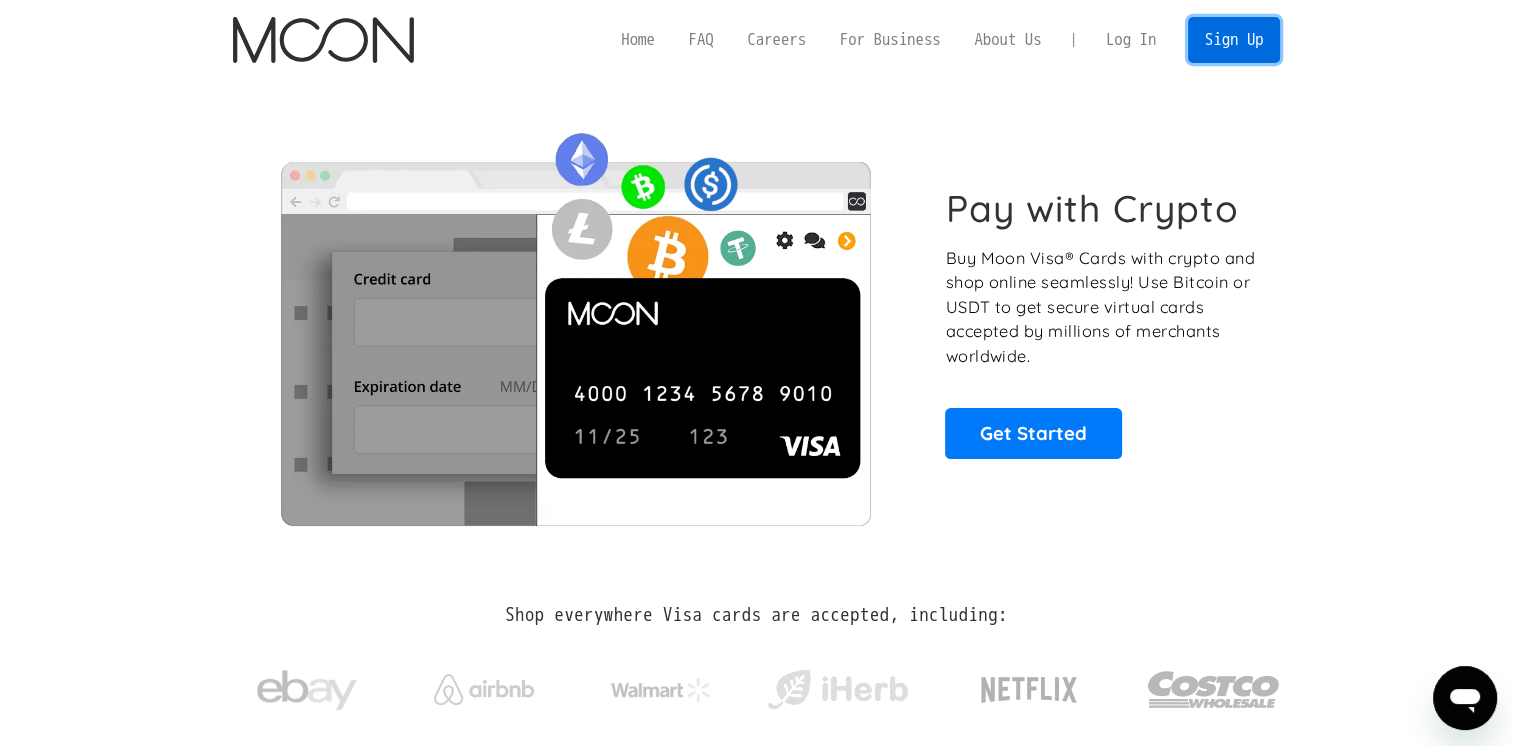 click on "Sign Up" at bounding box center [1234, 39] 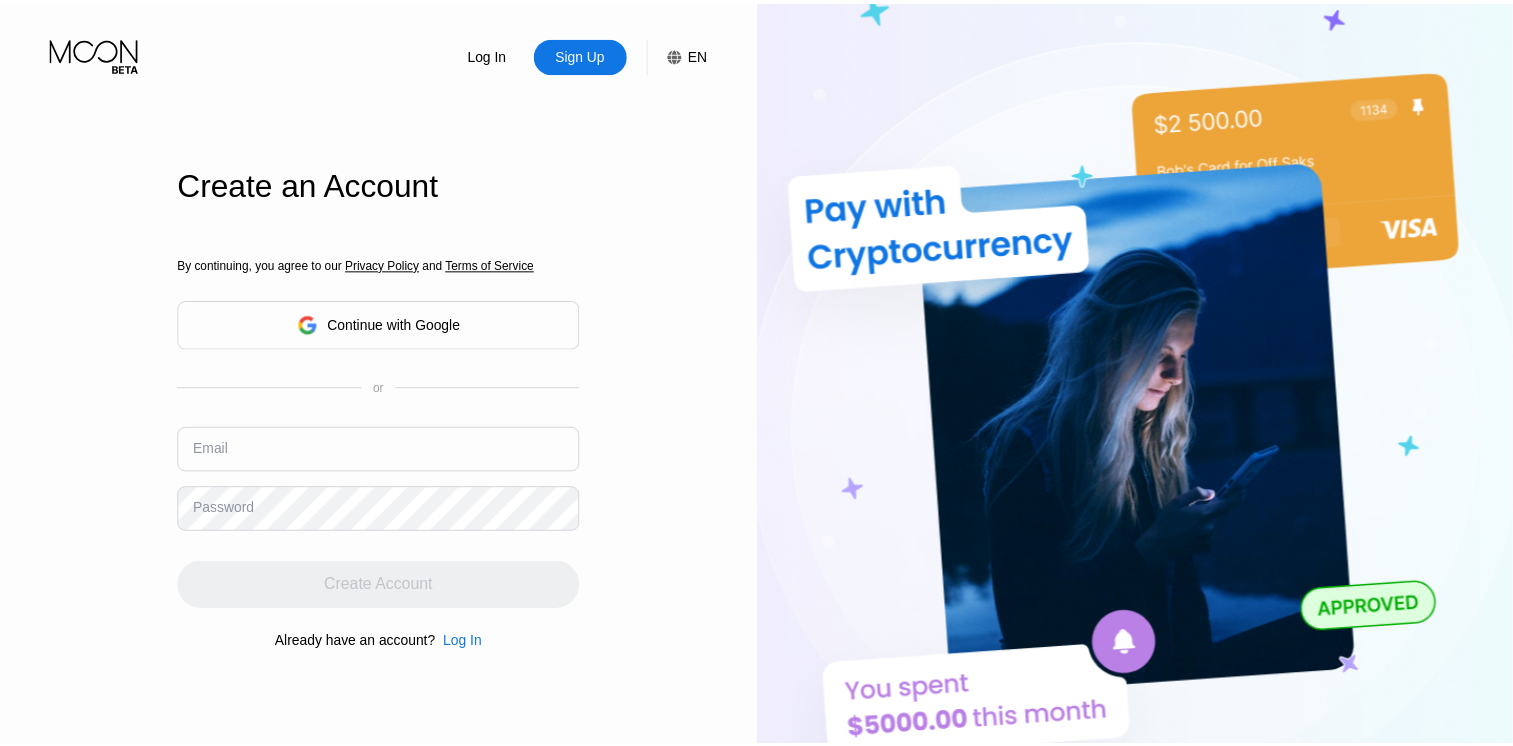 scroll, scrollTop: 0, scrollLeft: 0, axis: both 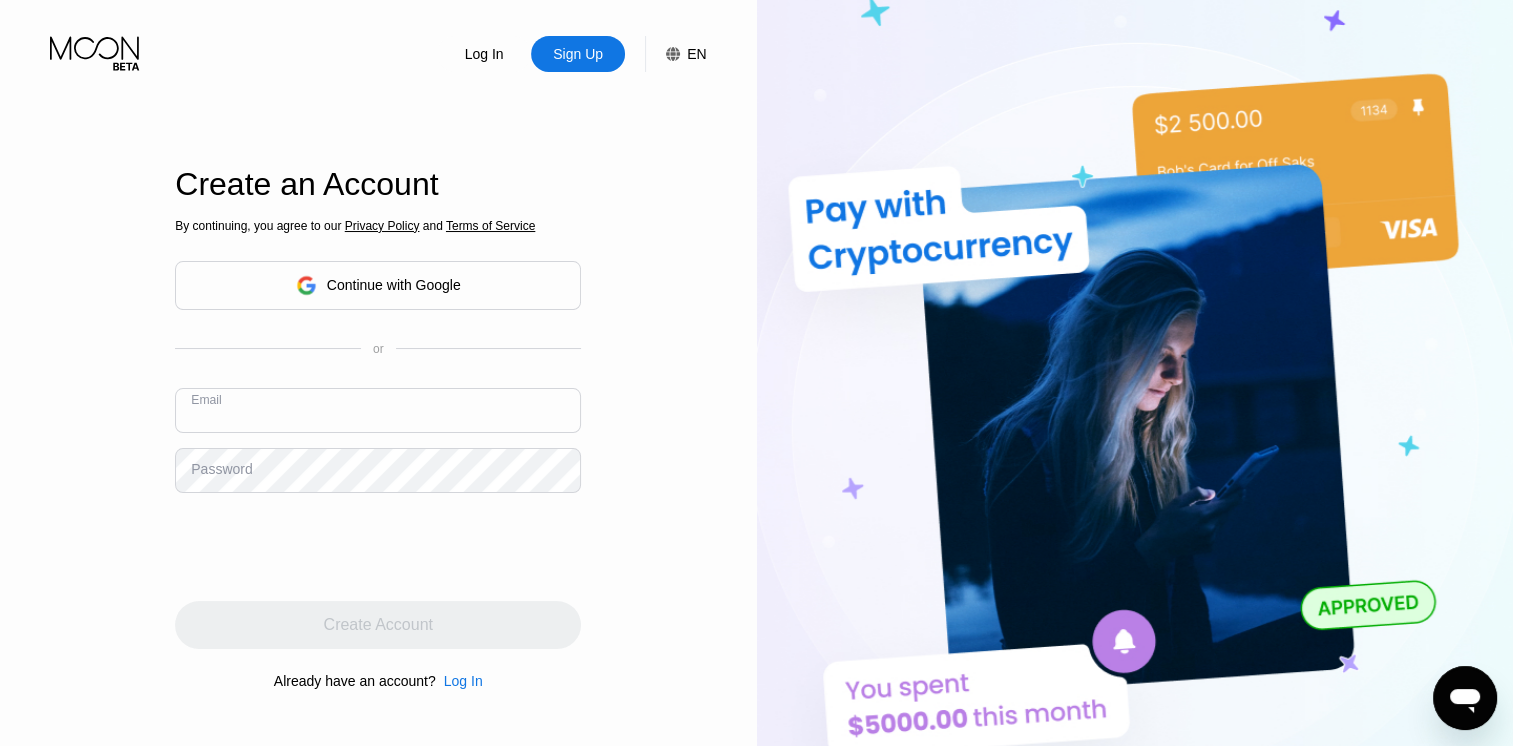 click at bounding box center [378, 410] 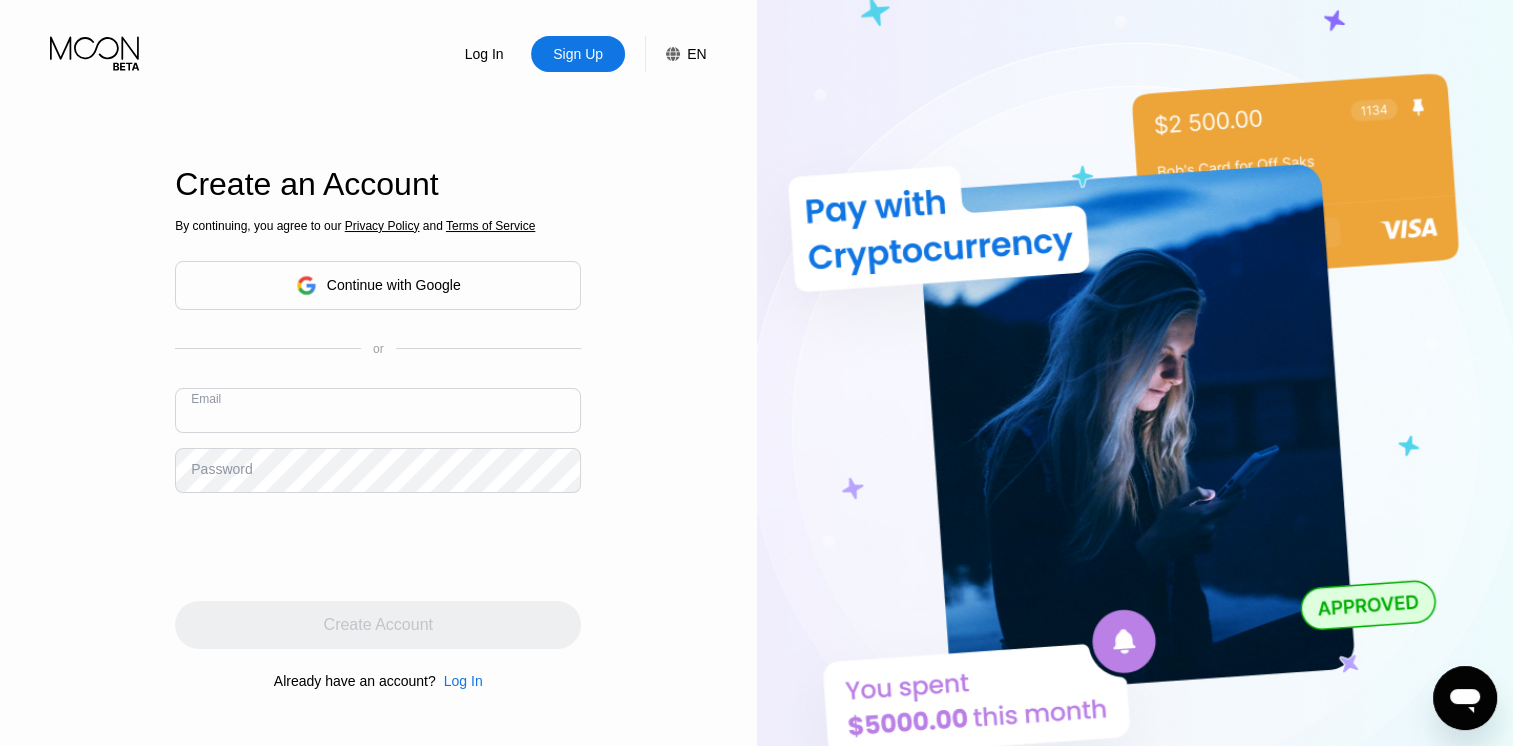 paste on "[USERNAME]@example.com" 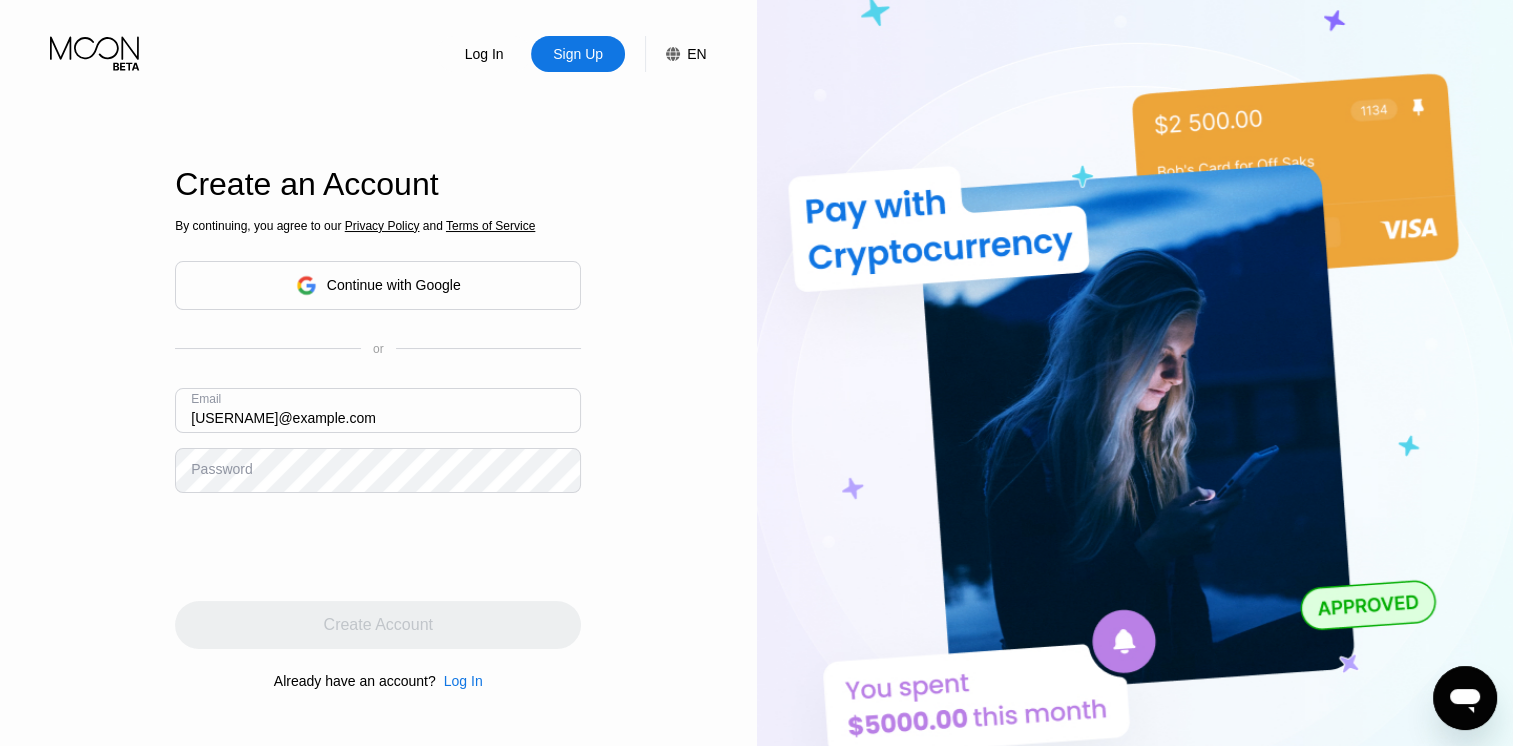type on "[USERNAME]@example.com" 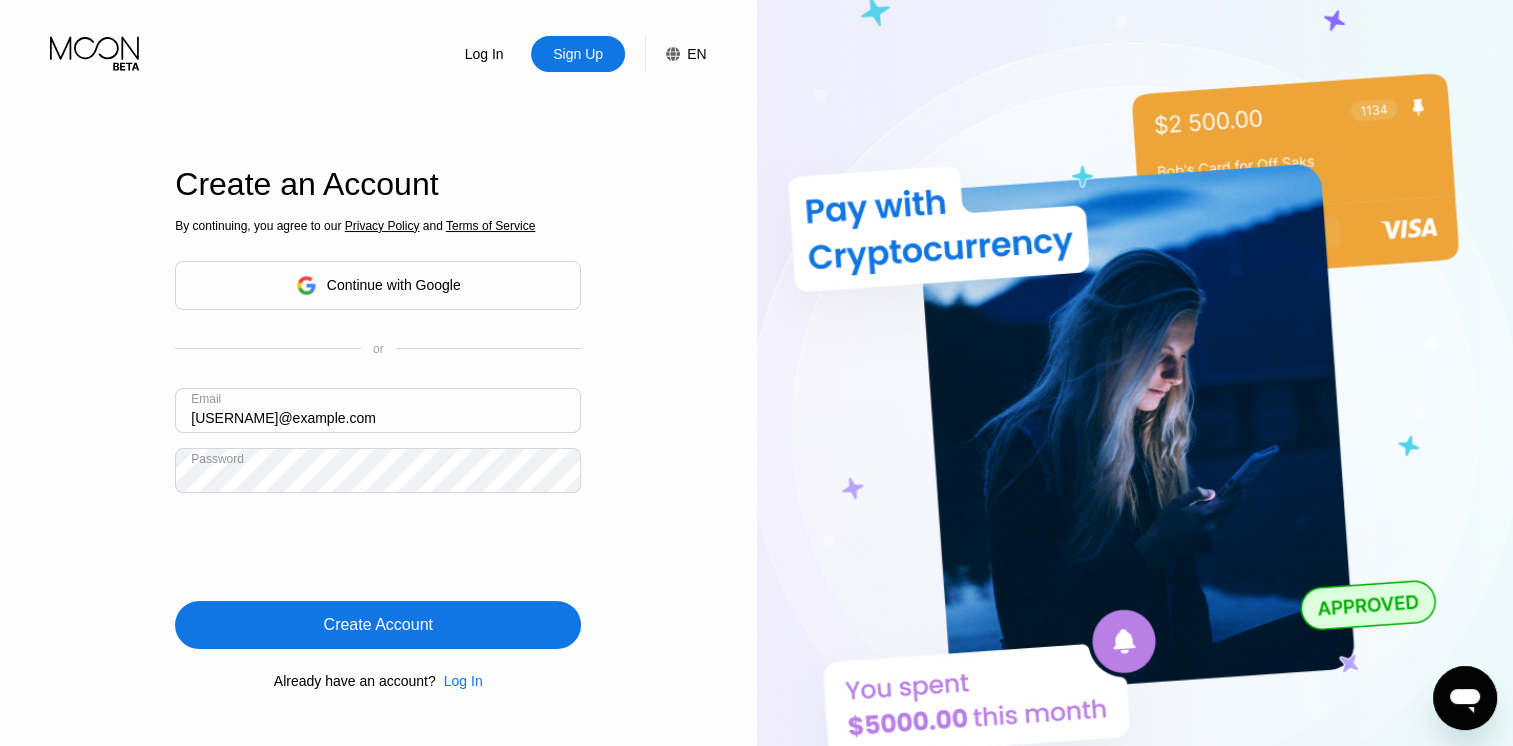 click on "Create Account" at bounding box center (378, 625) 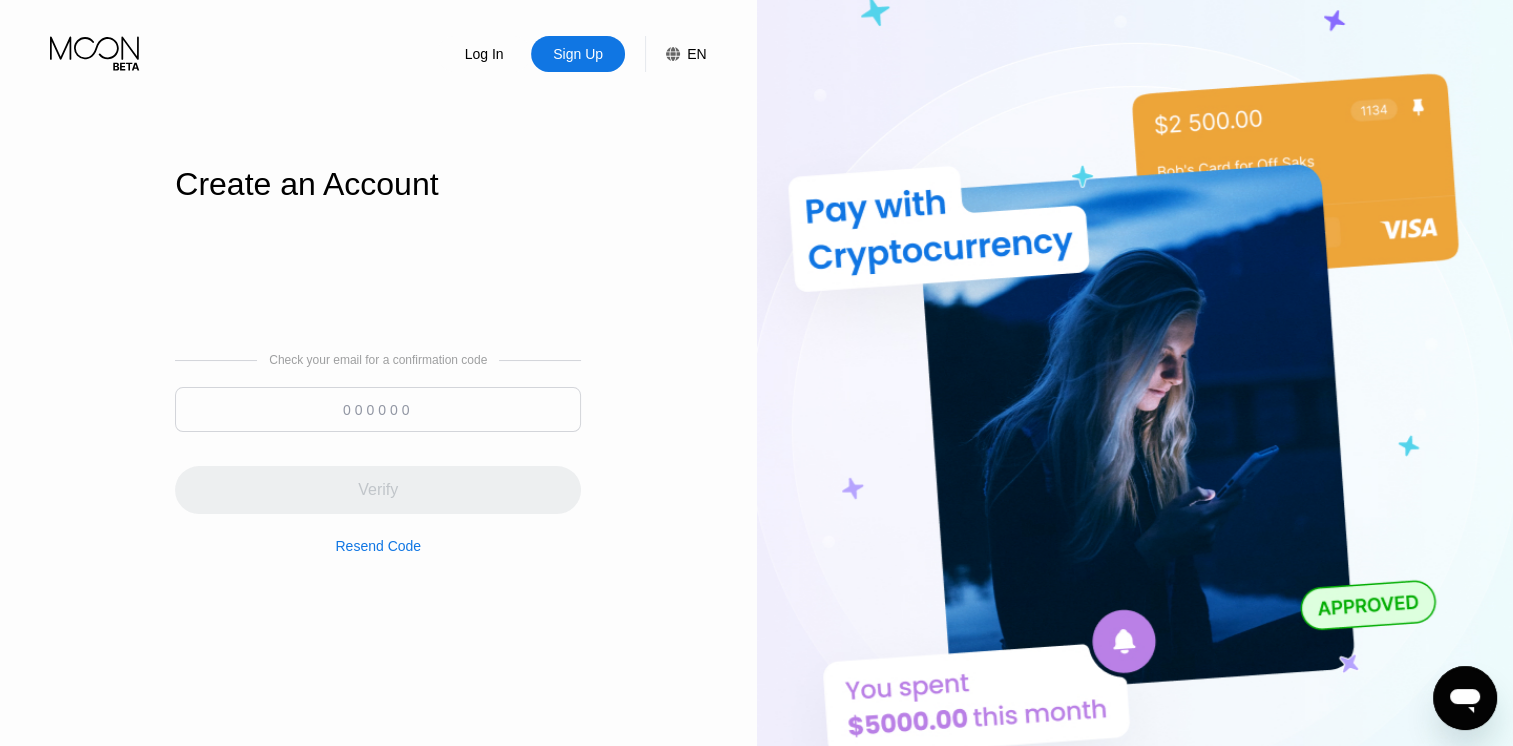 click at bounding box center [378, 409] 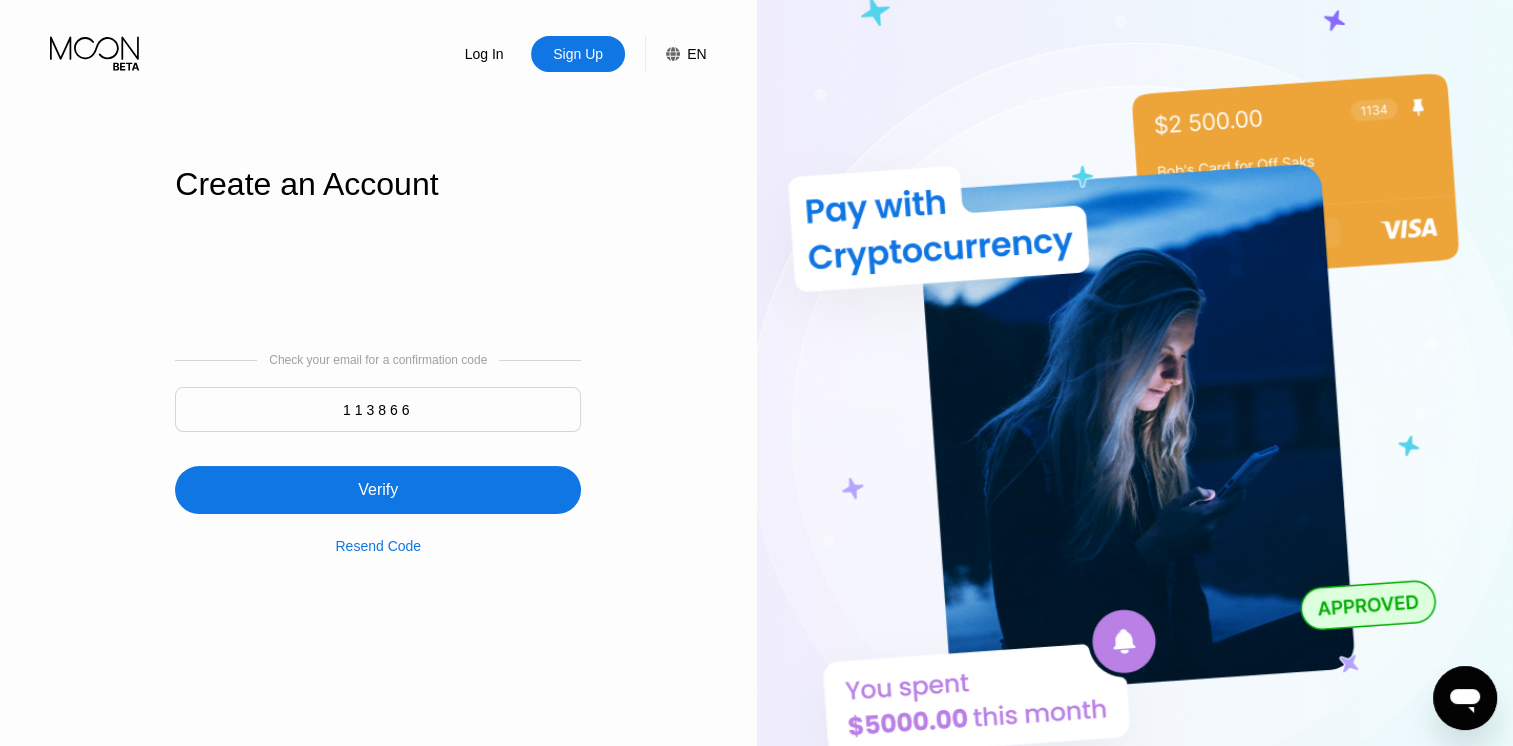 type on "113866" 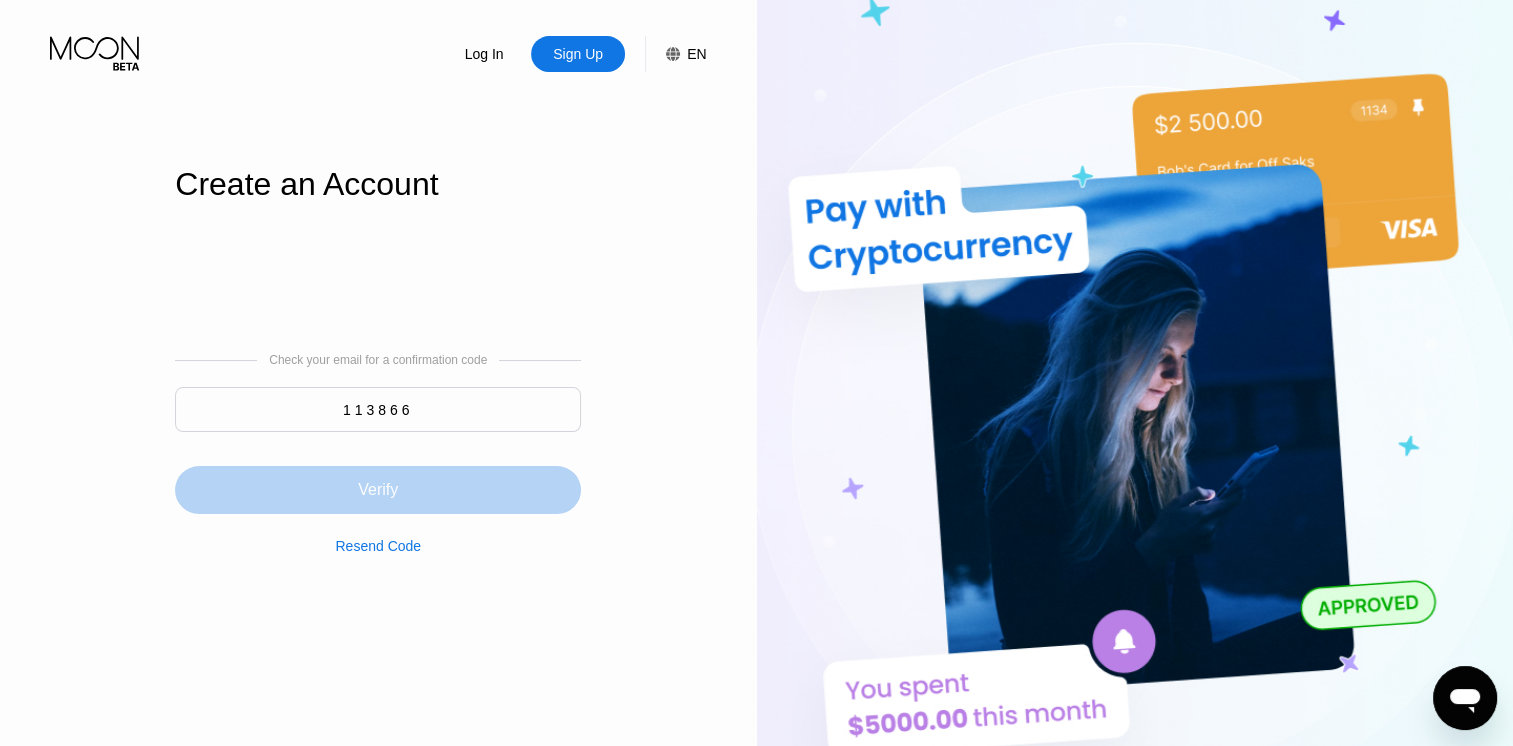 click on "Verify" at bounding box center (378, 490) 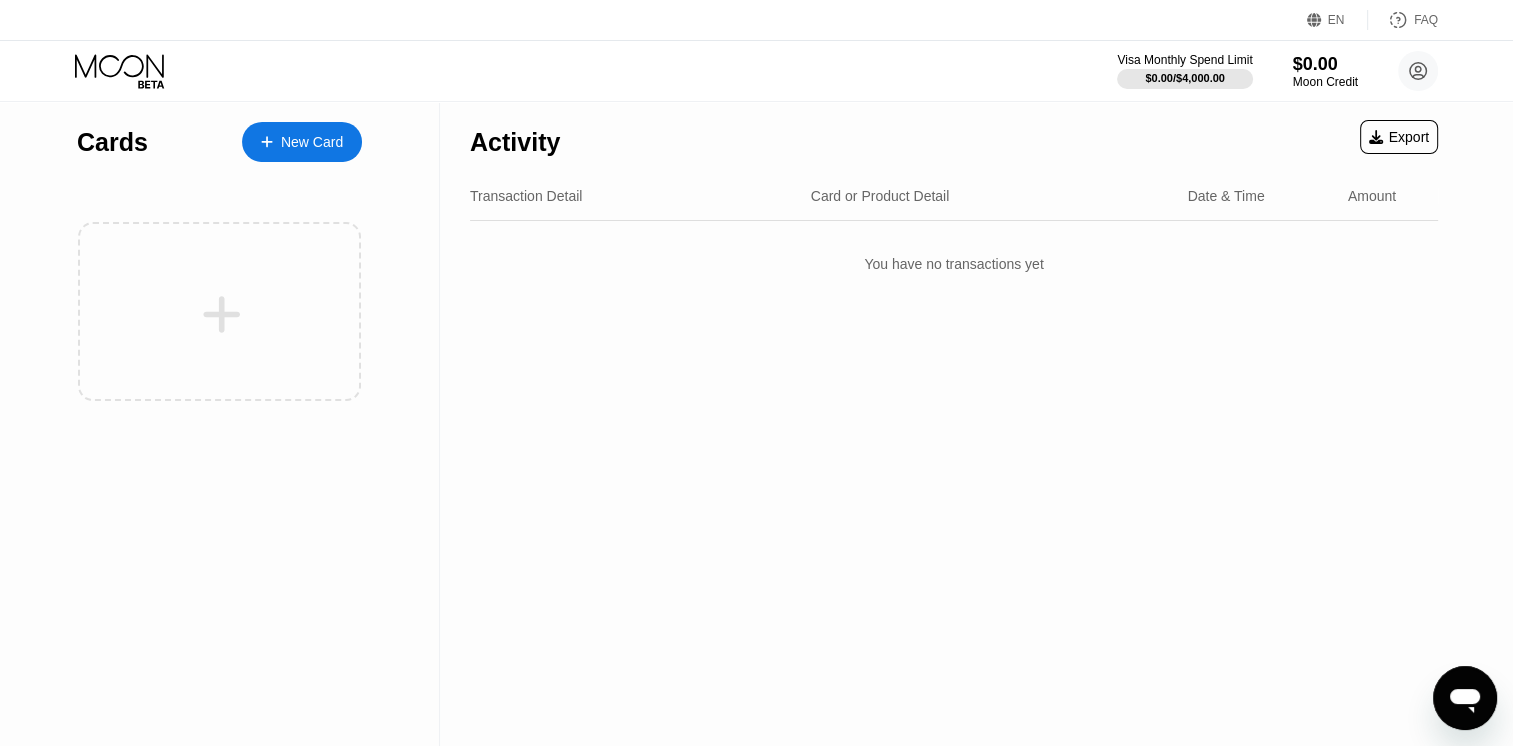 click on "New Card" at bounding box center [312, 142] 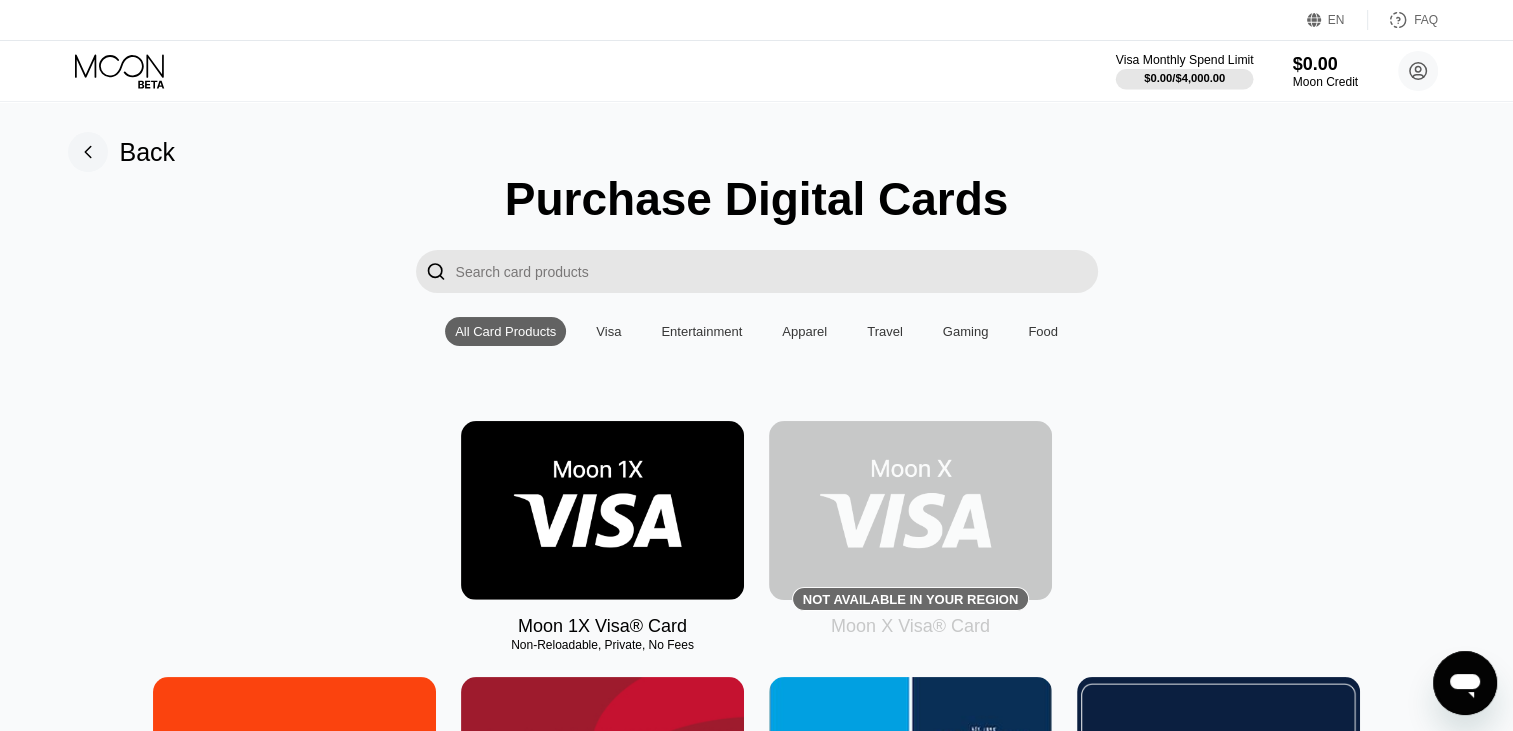 click on "Visa Monthly Spend Limit" at bounding box center (1185, 60) 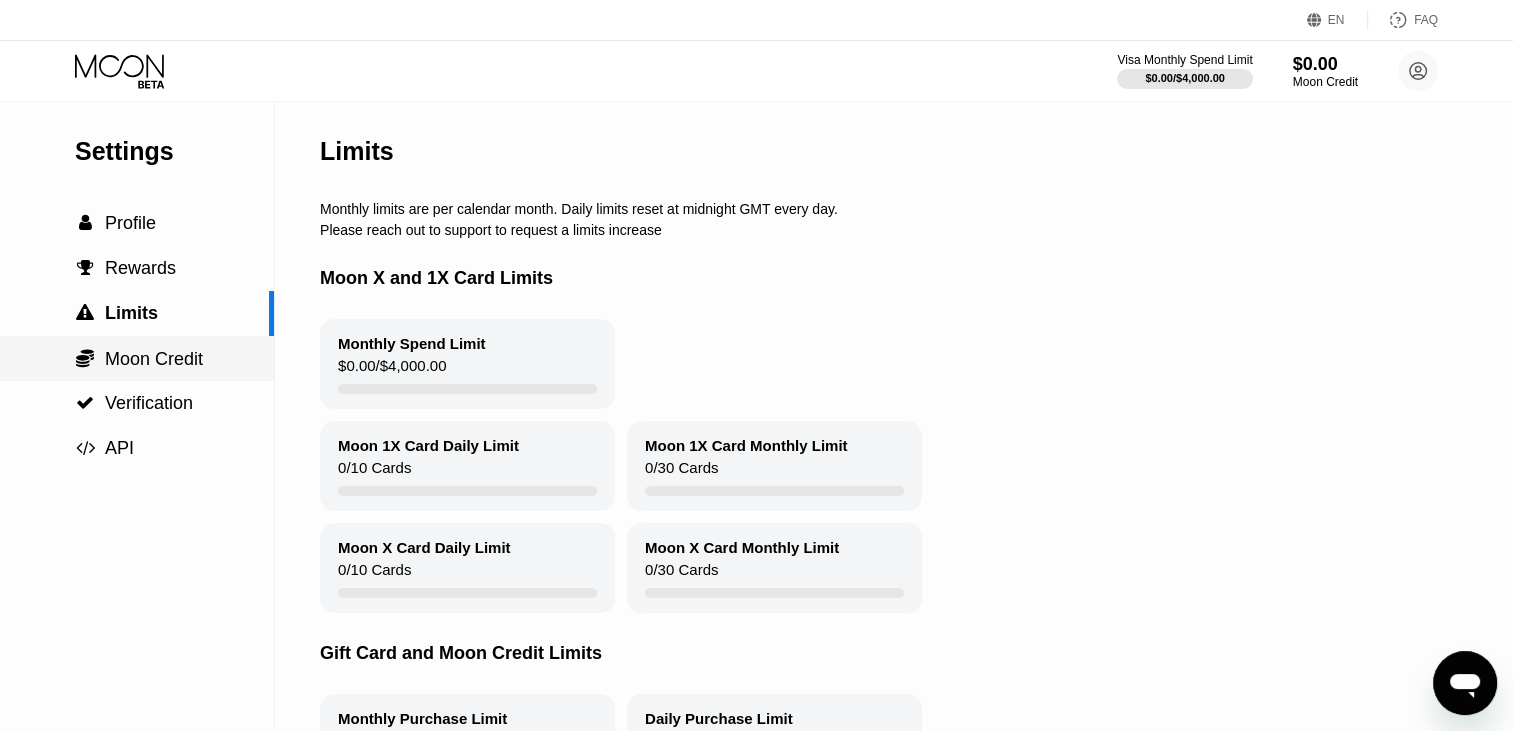 click on "Moon Credit" at bounding box center [154, 359] 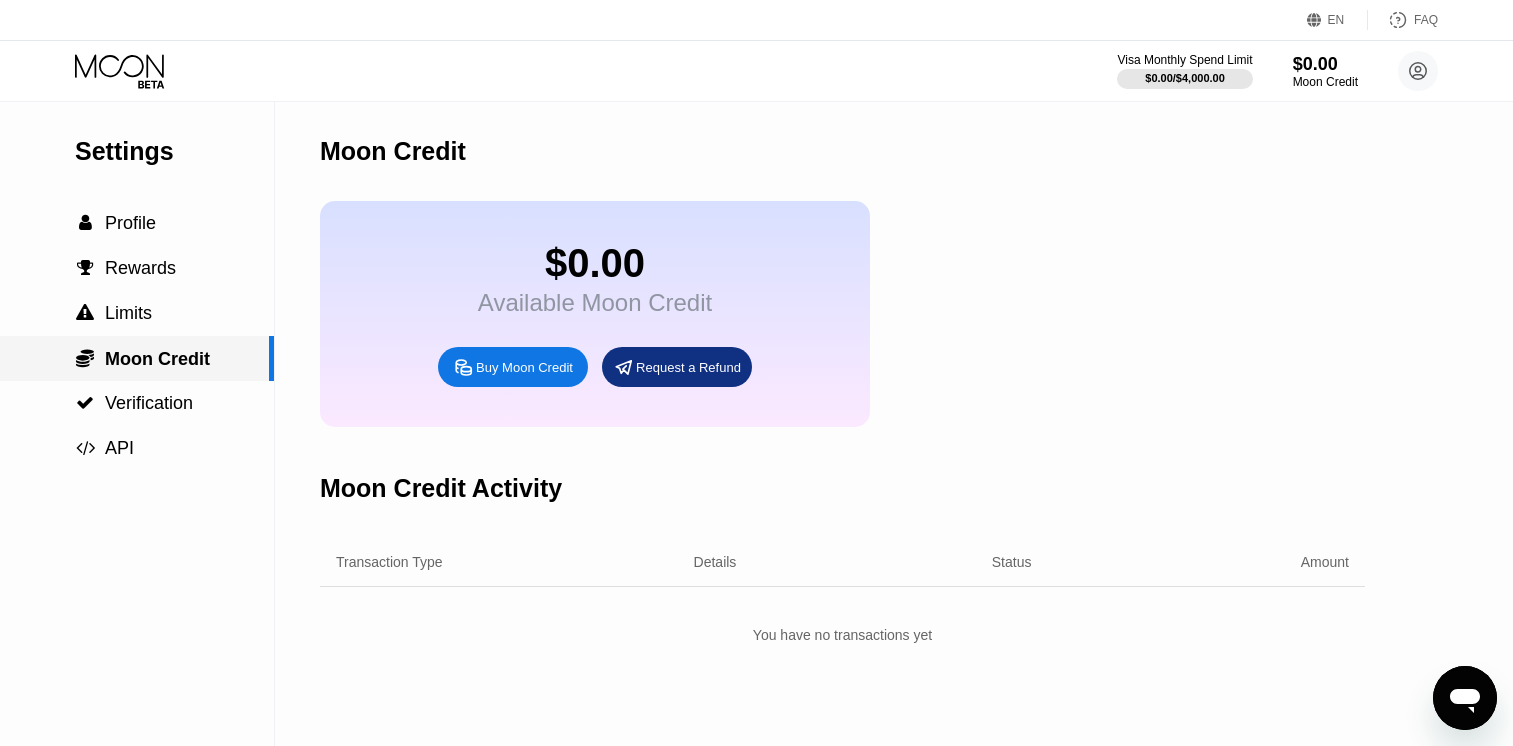 scroll, scrollTop: 0, scrollLeft: 0, axis: both 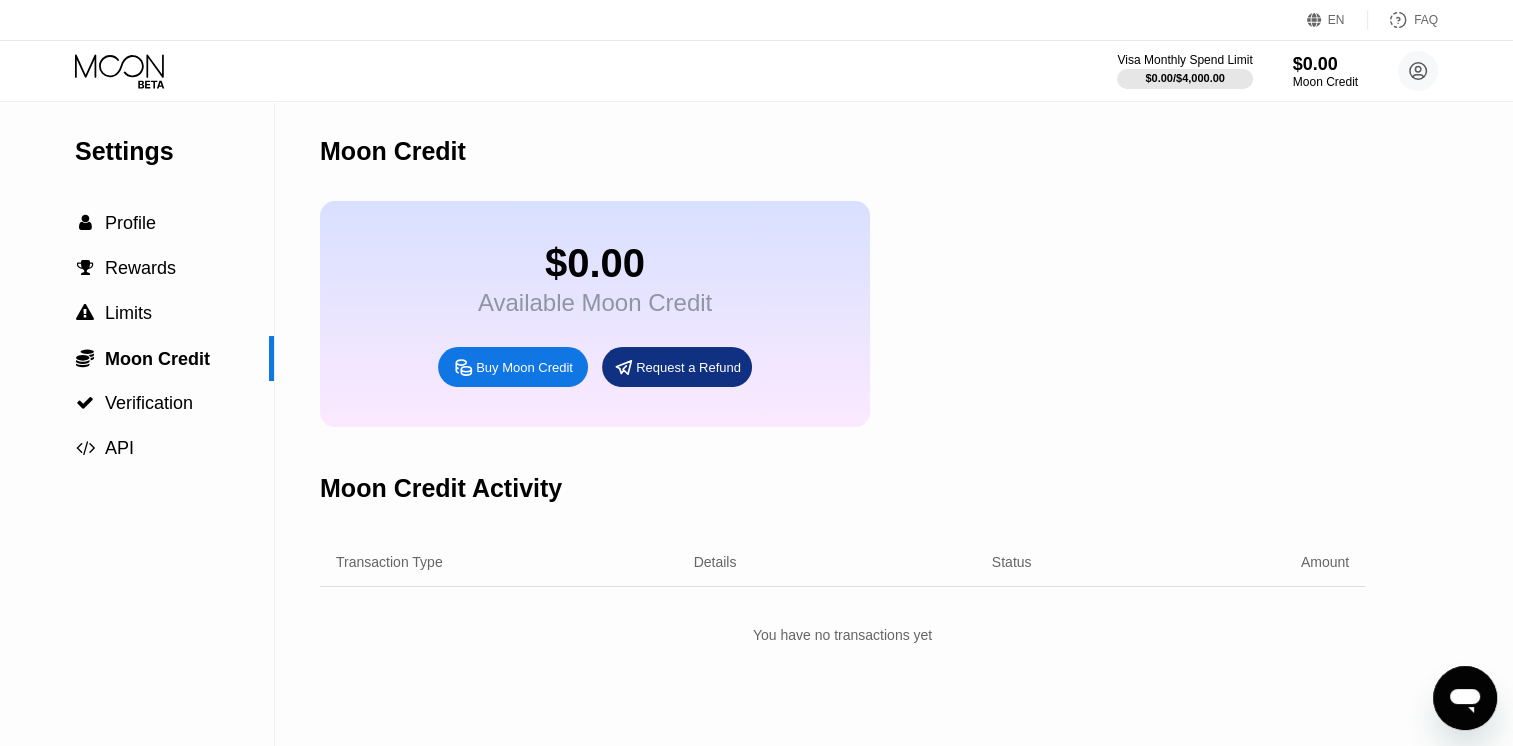 click on "Buy Moon Credit" at bounding box center [524, 367] 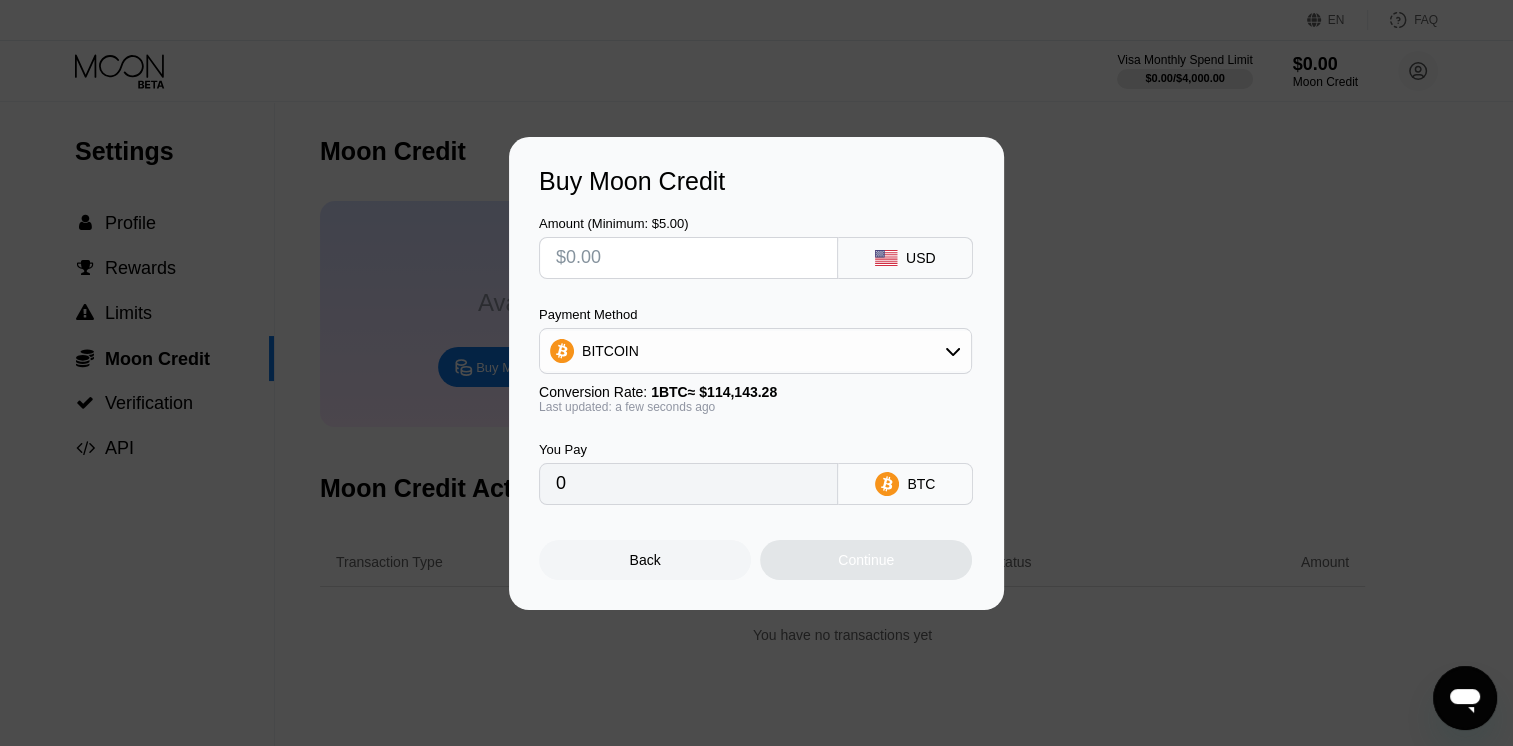 click at bounding box center (688, 258) 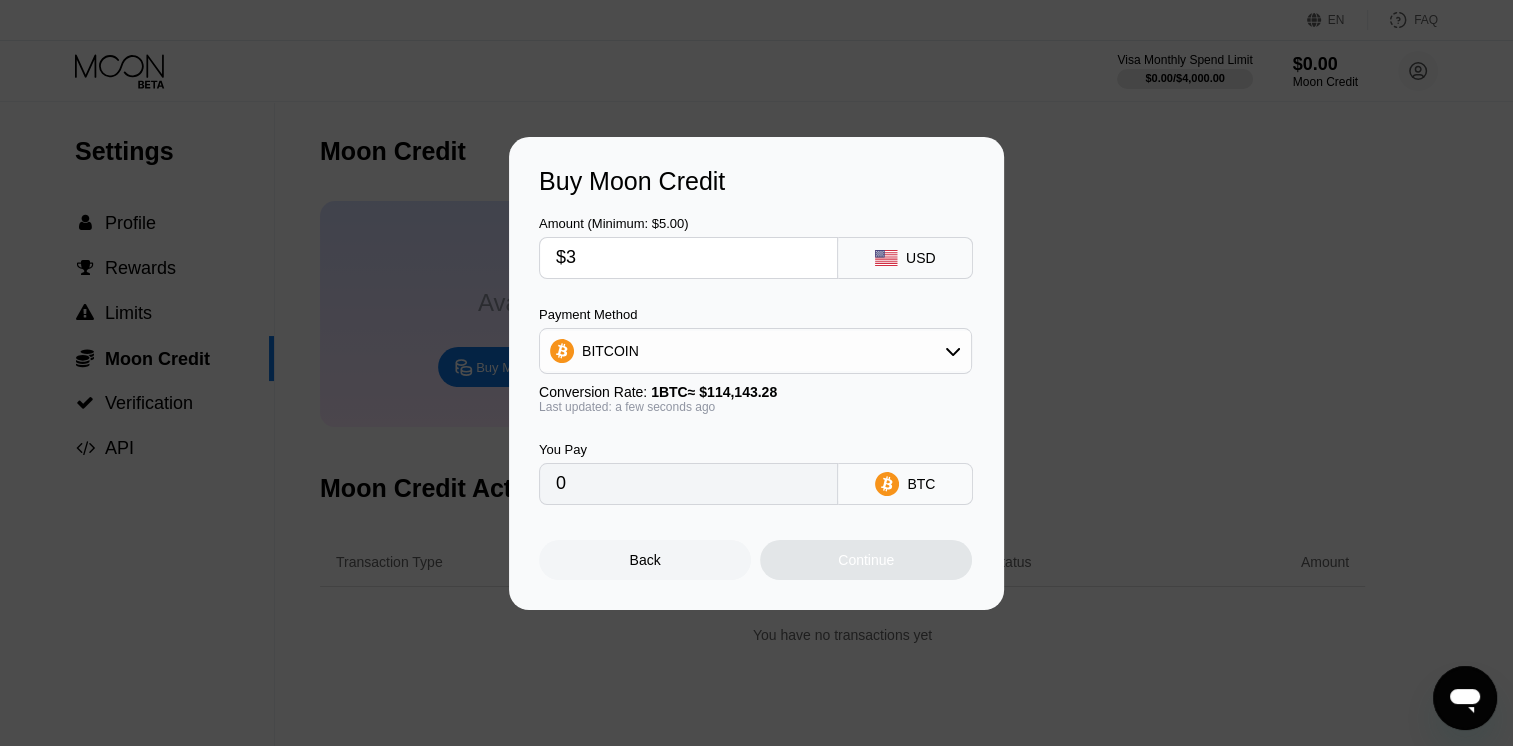 type on "$30" 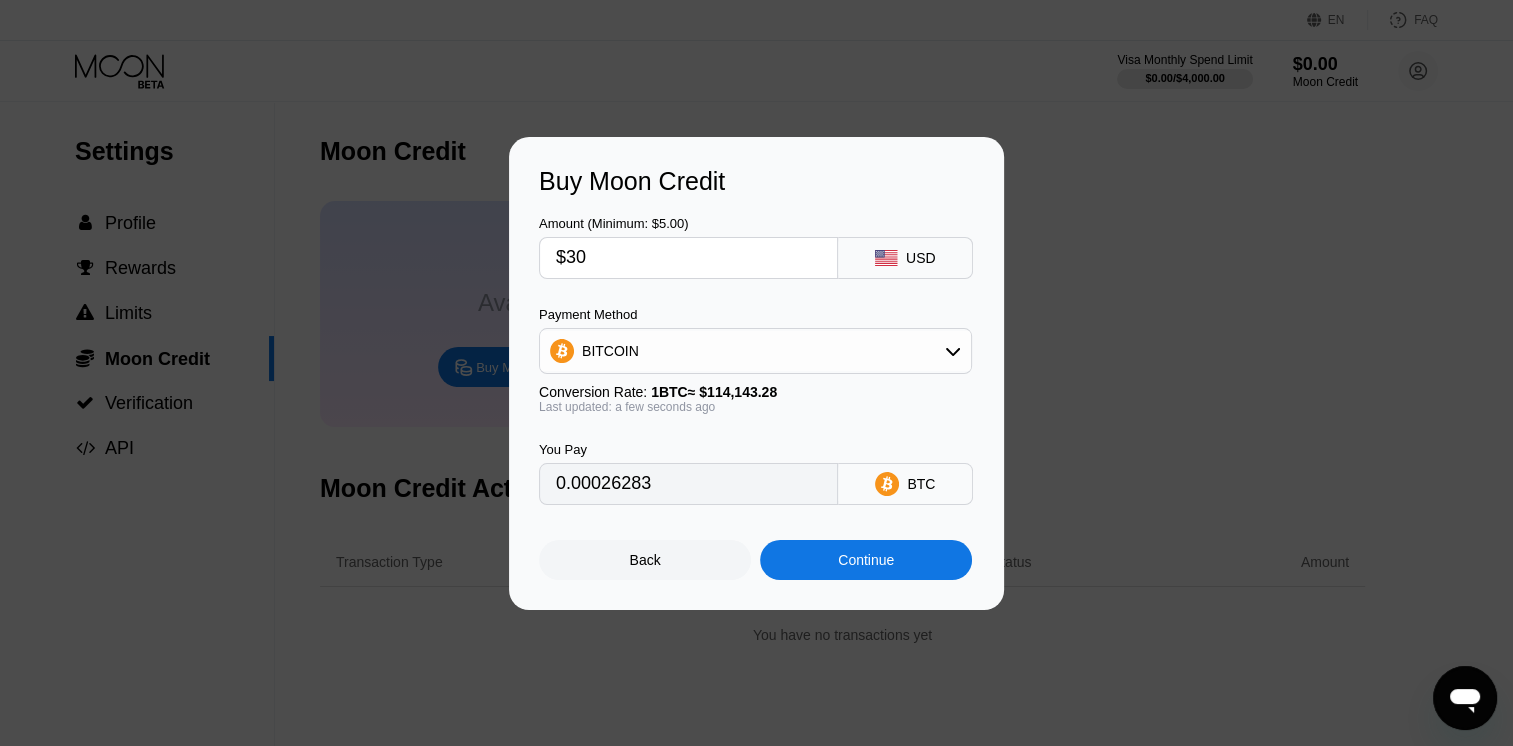 type on "0.00026283" 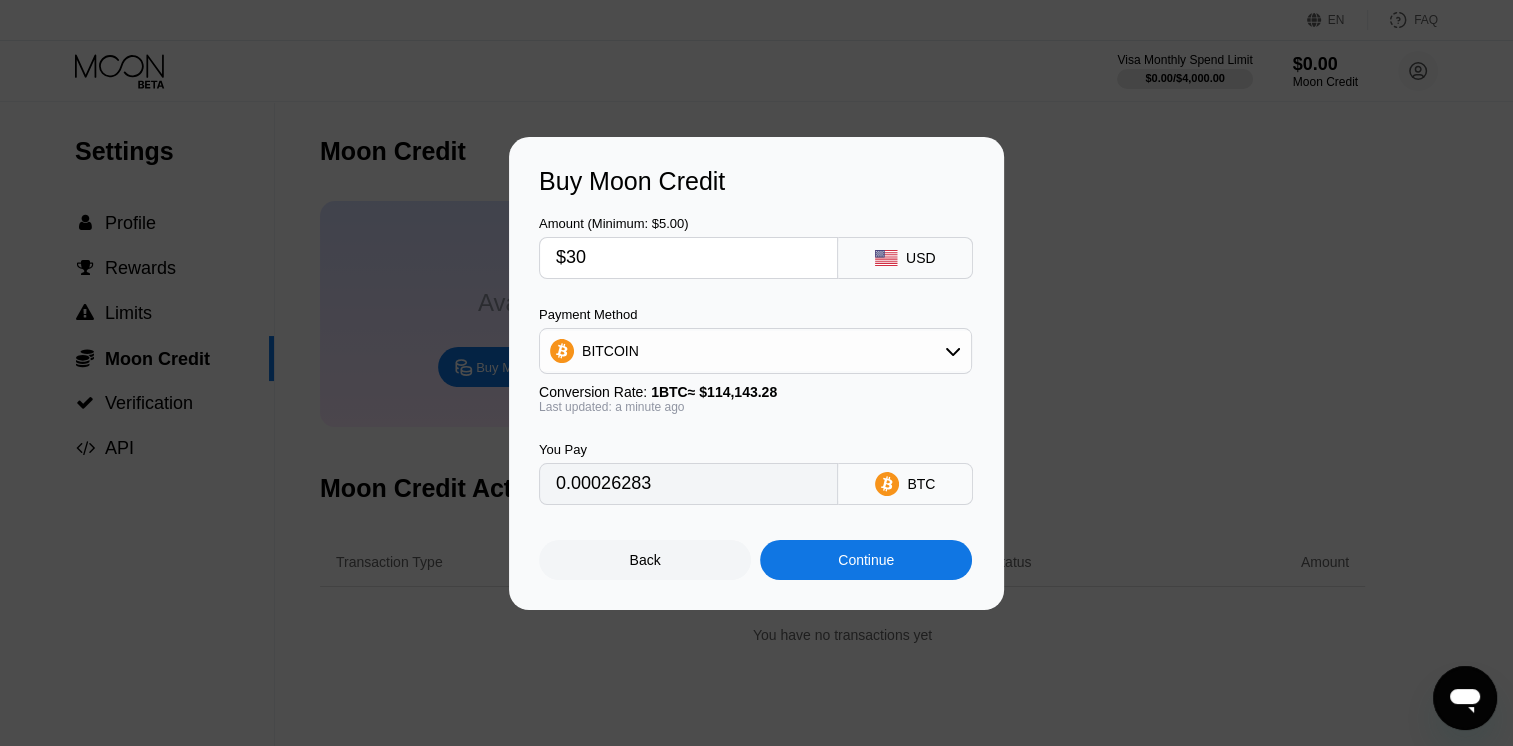 click on "$30" at bounding box center (688, 258) 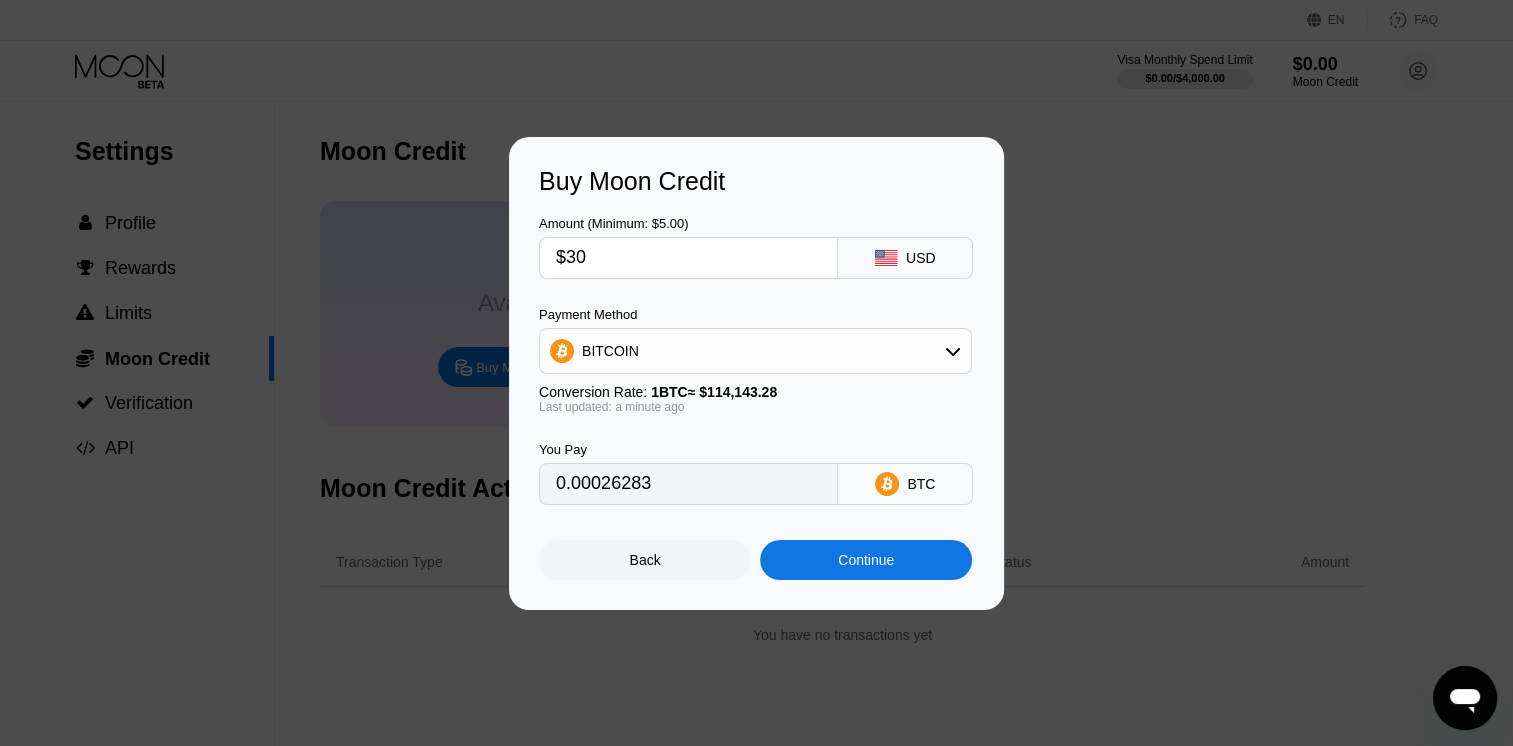 type on "$3" 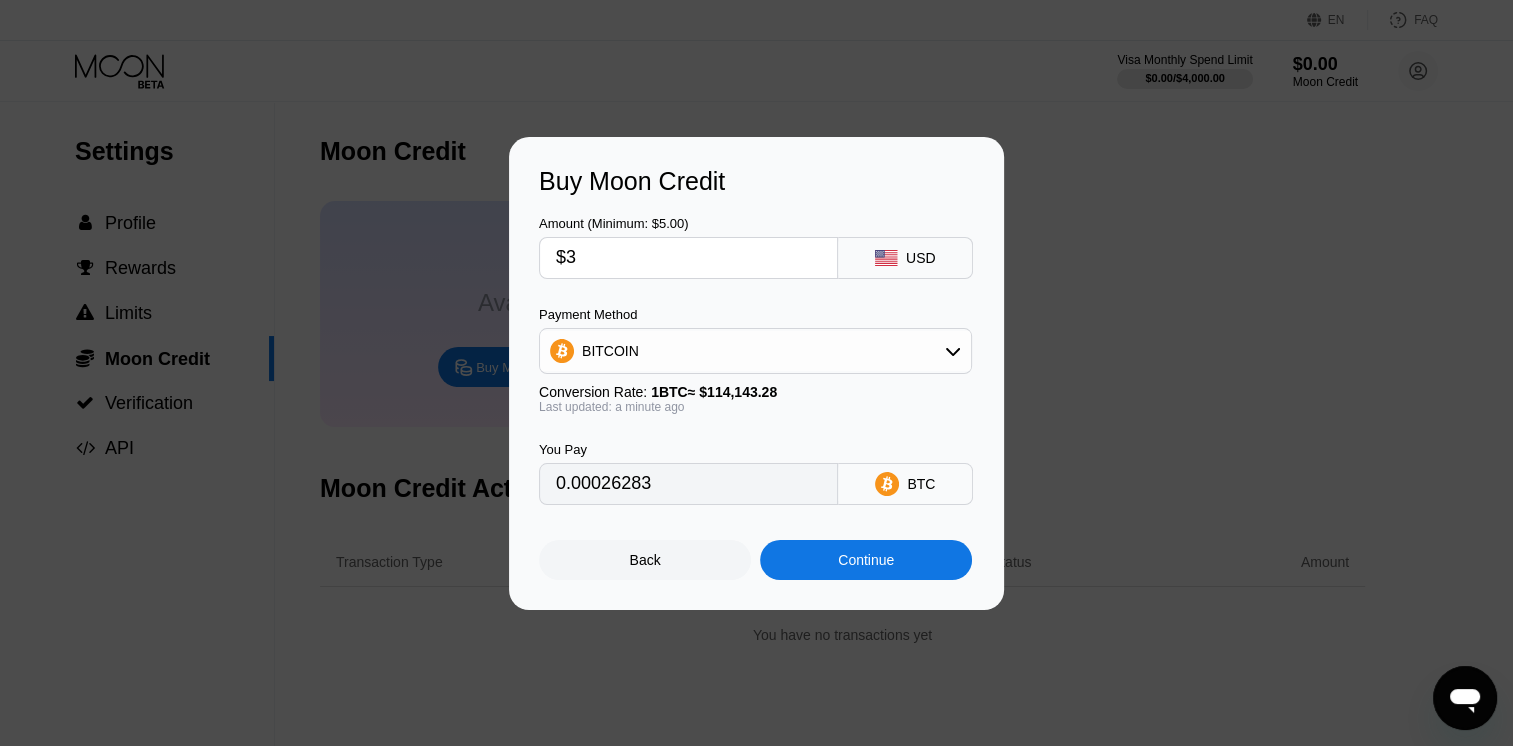 type 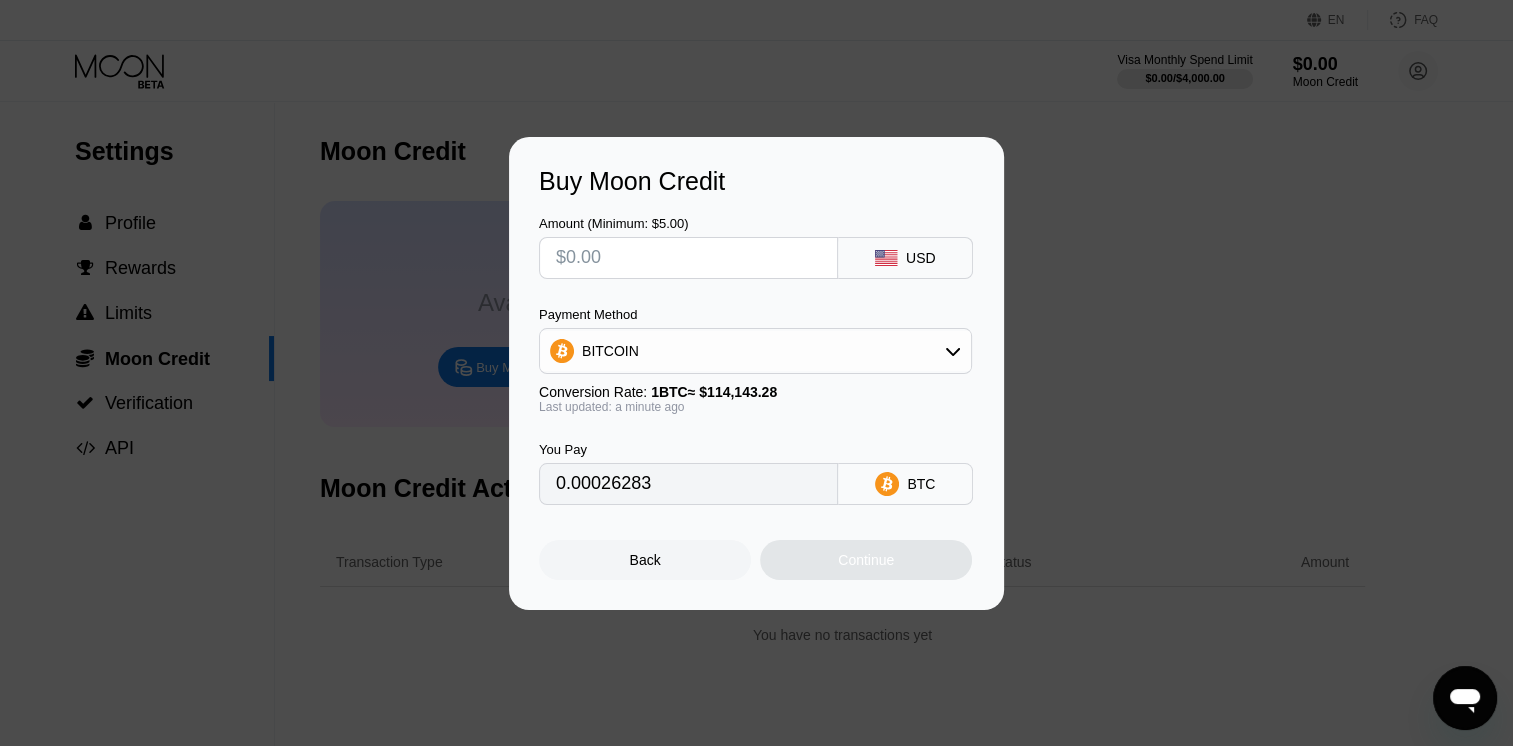 type on "0" 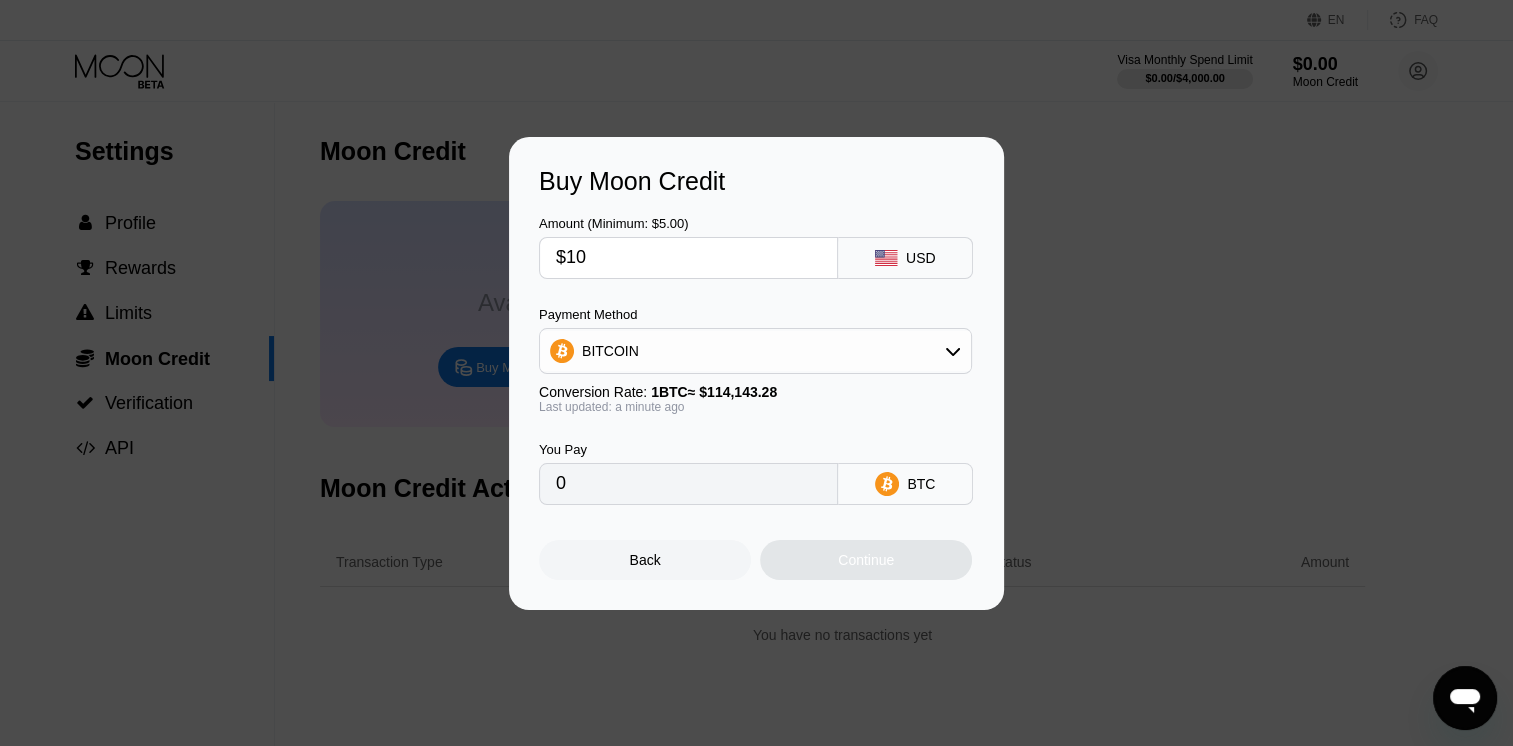 type on "$100" 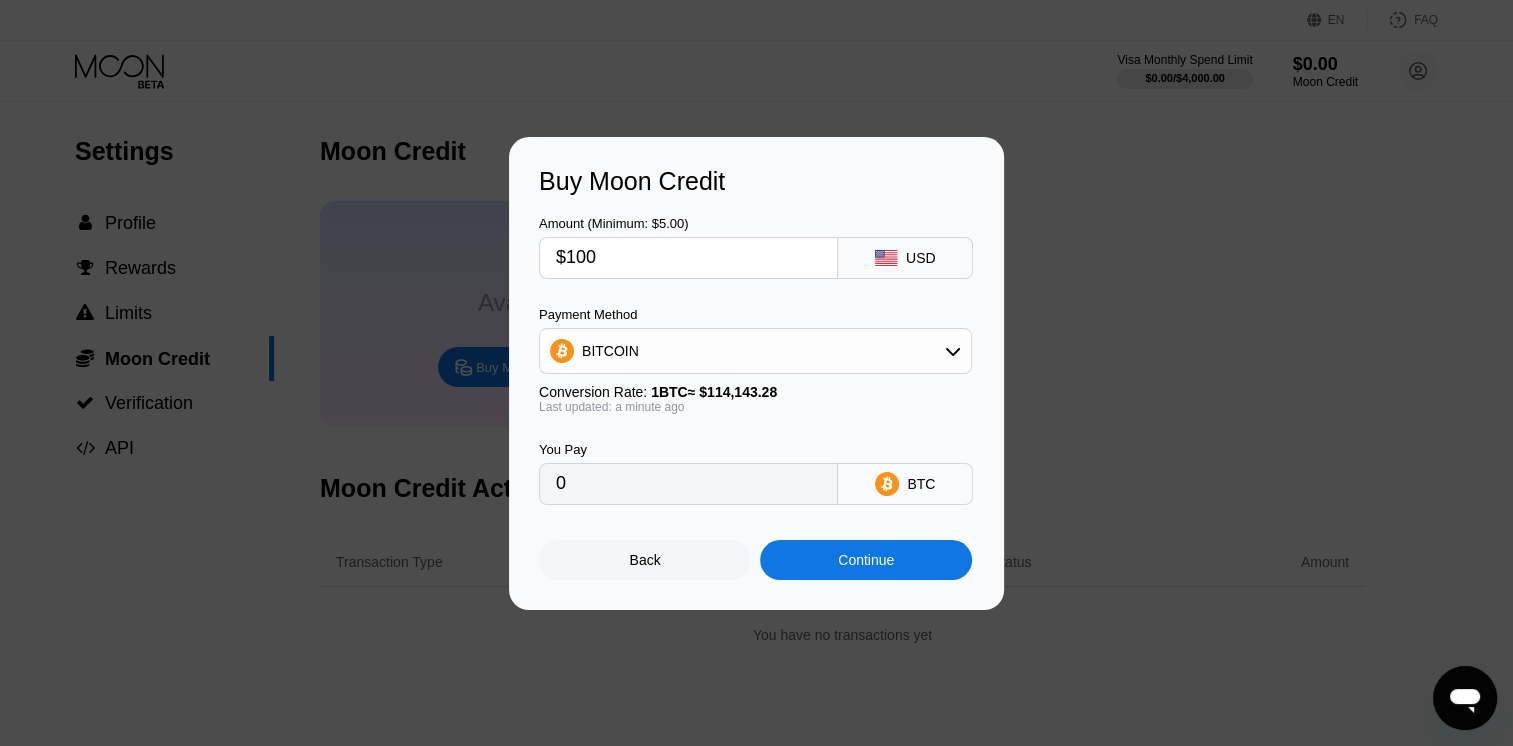 type on "0.00087610" 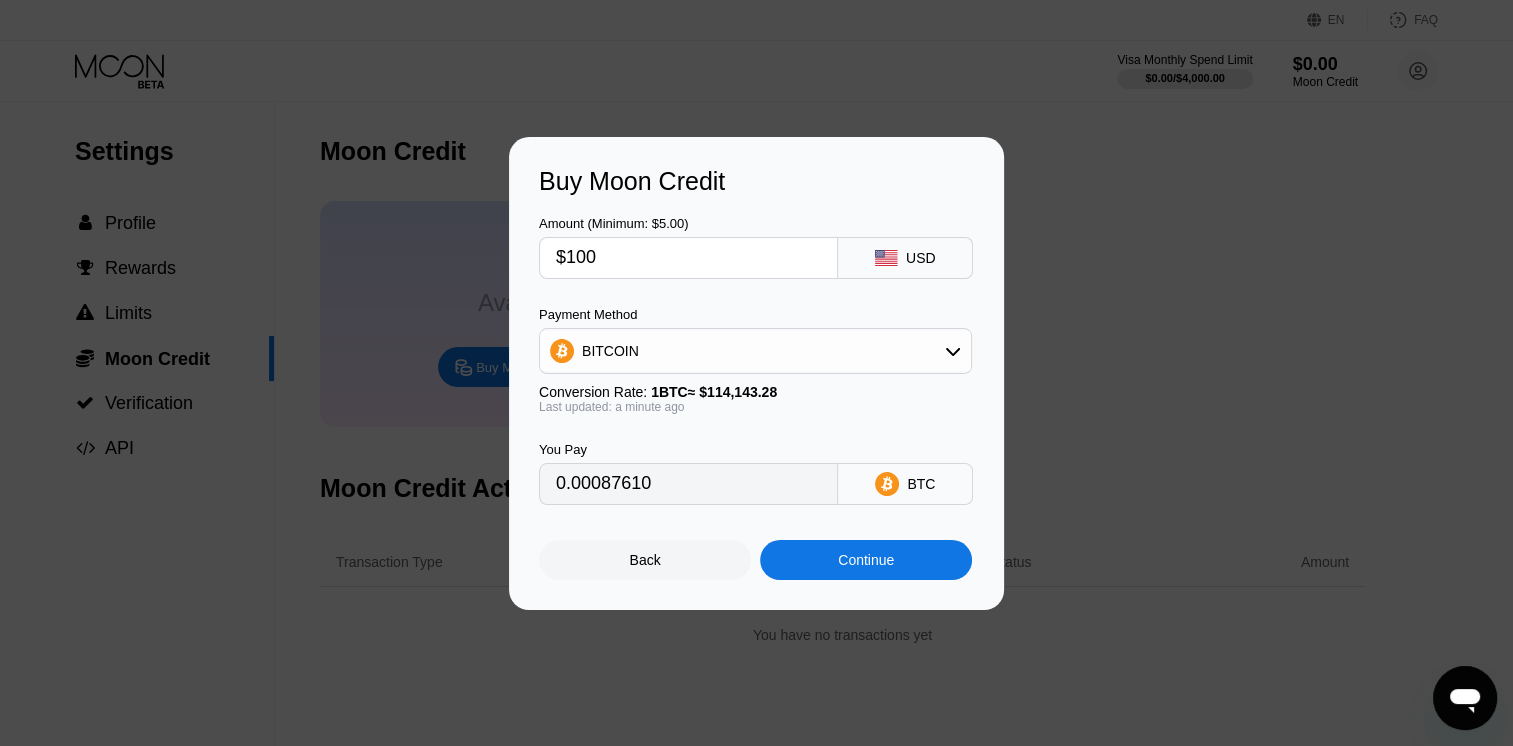 drag, startPoint x: 665, startPoint y: 265, endPoint x: 538, endPoint y: 258, distance: 127.192764 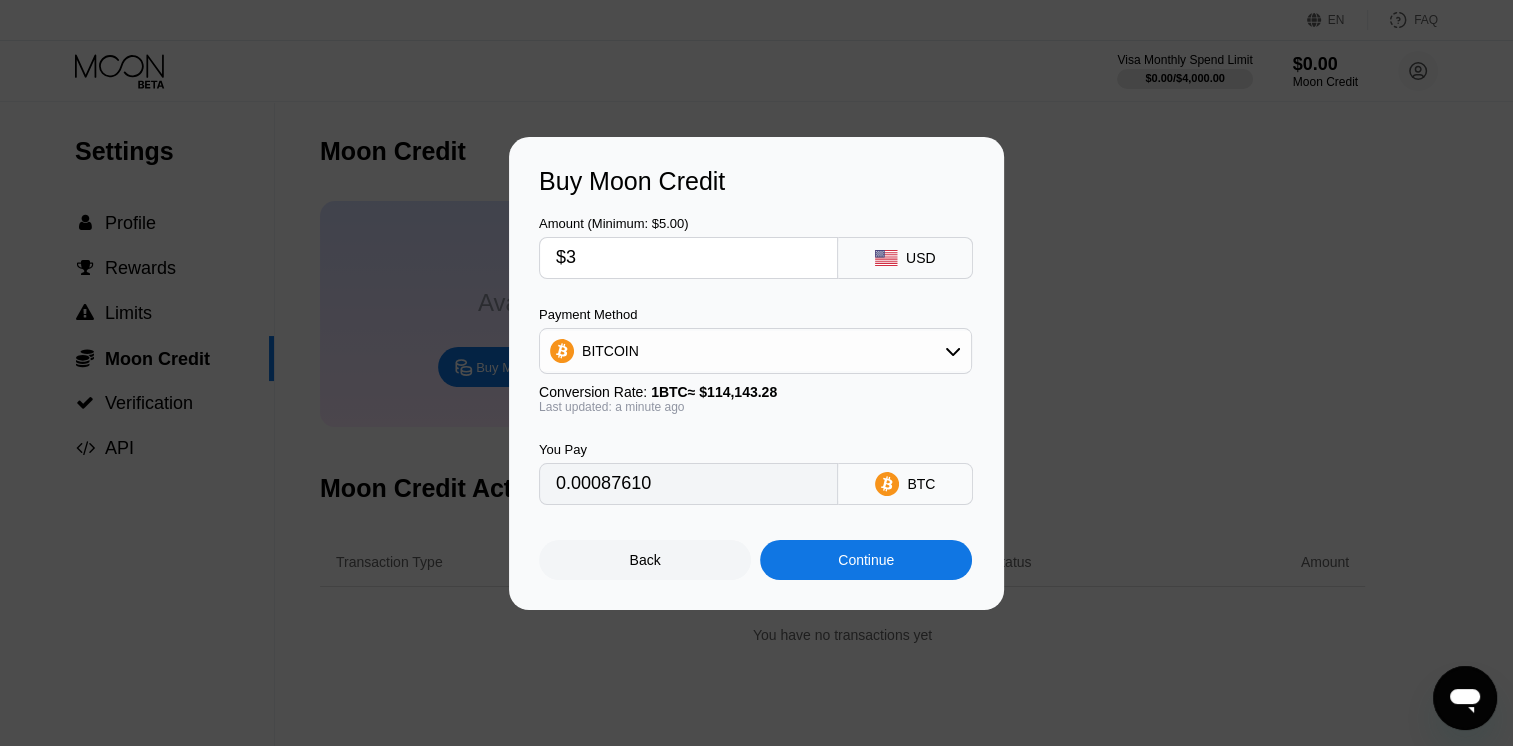 type on "$30" 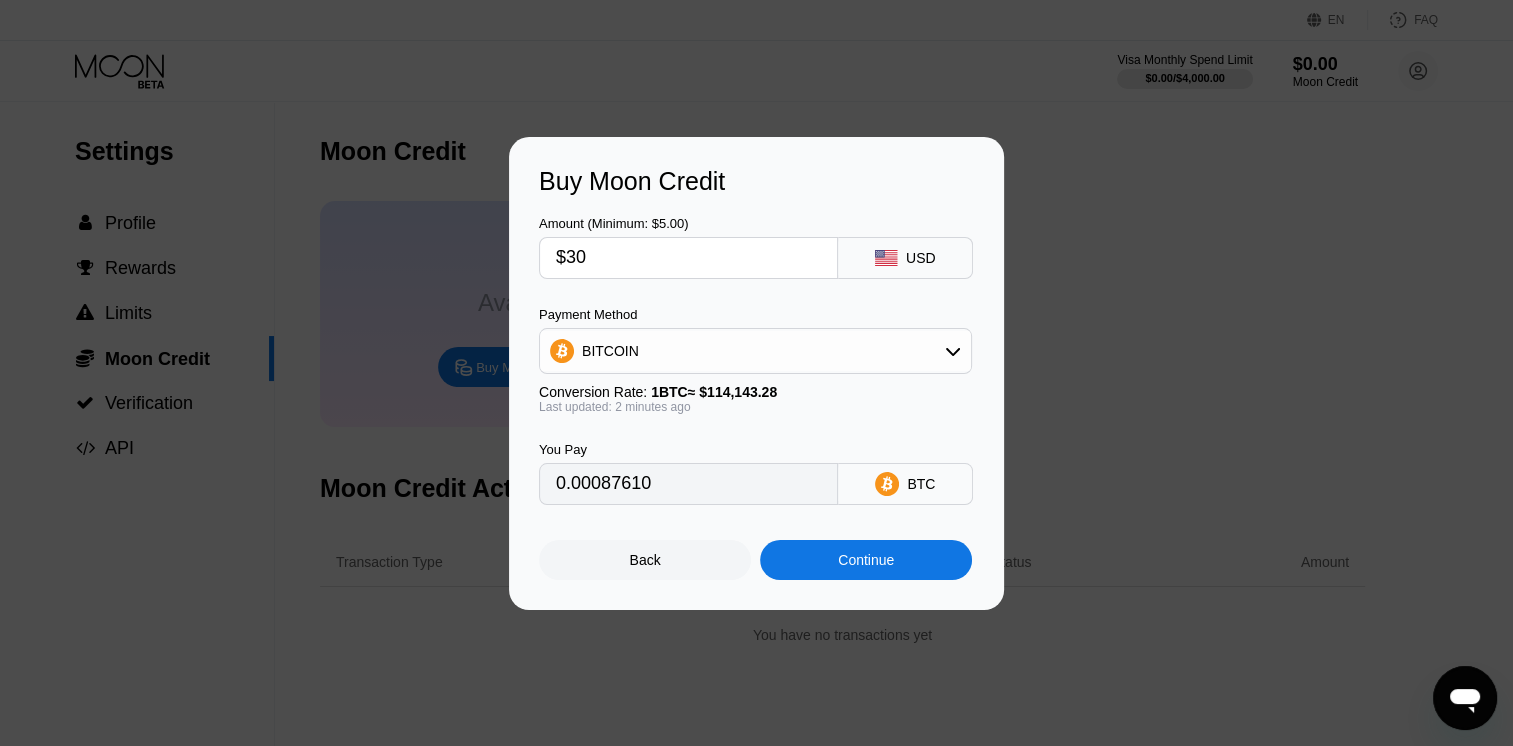 type on "0.00026283" 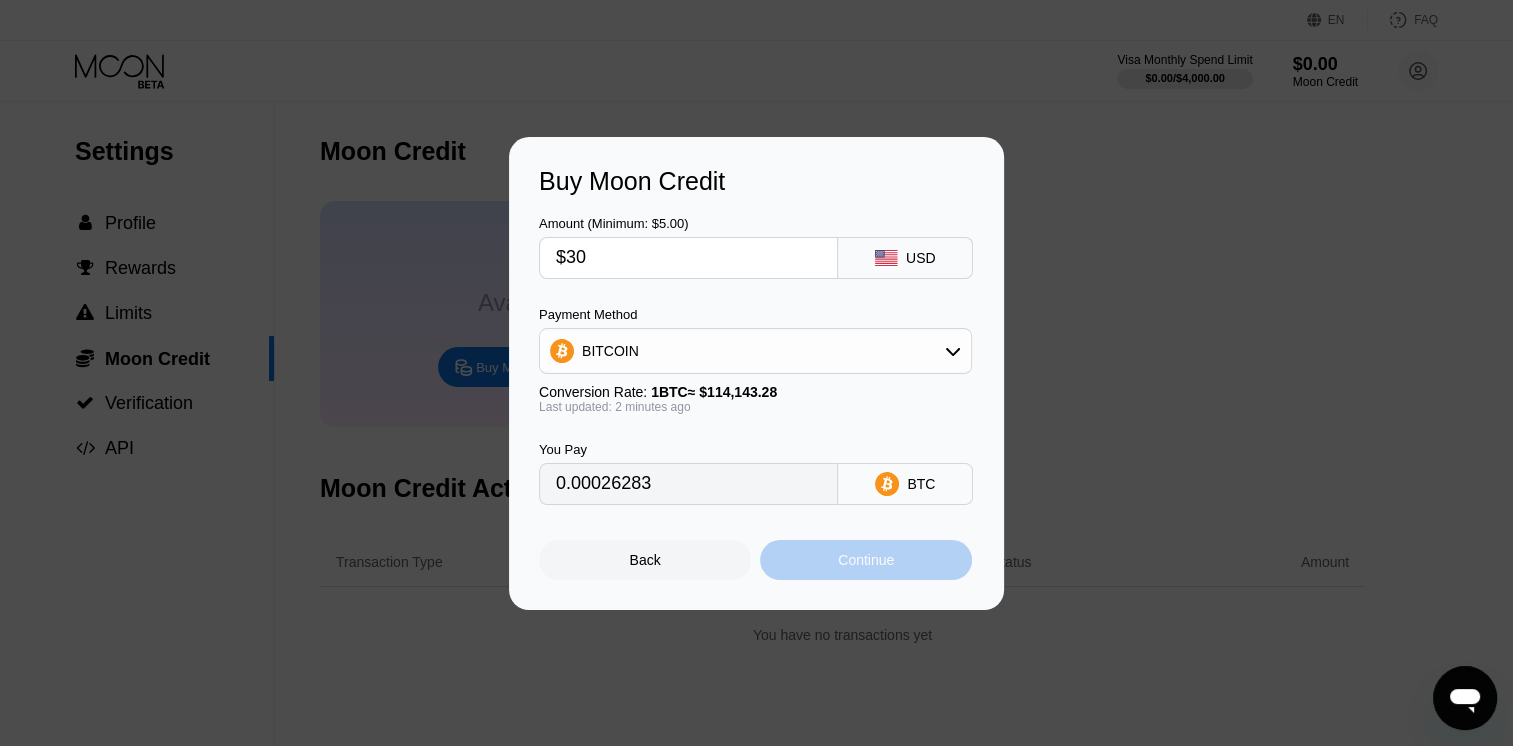 click on "Continue" at bounding box center (866, 560) 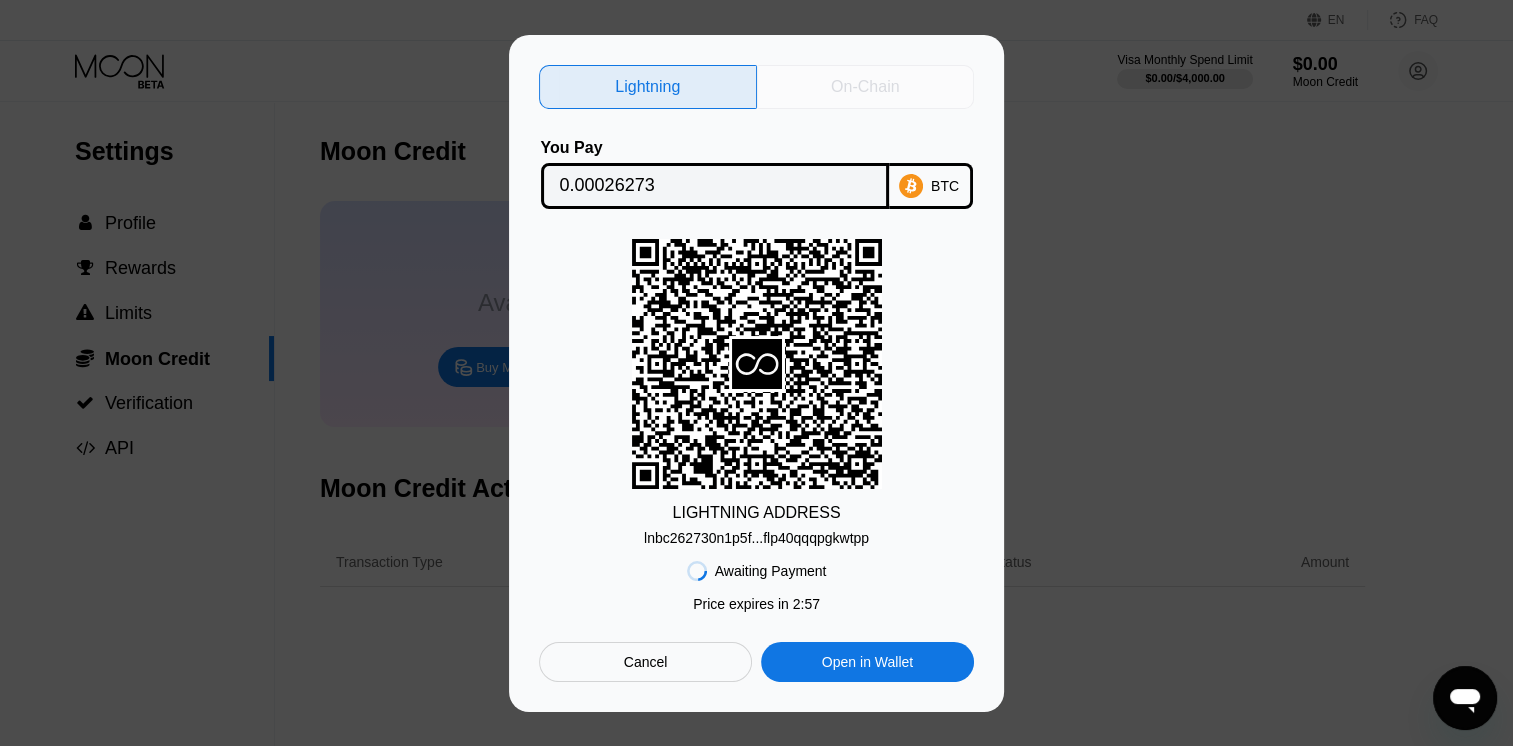 click on "On-Chain" at bounding box center (865, 87) 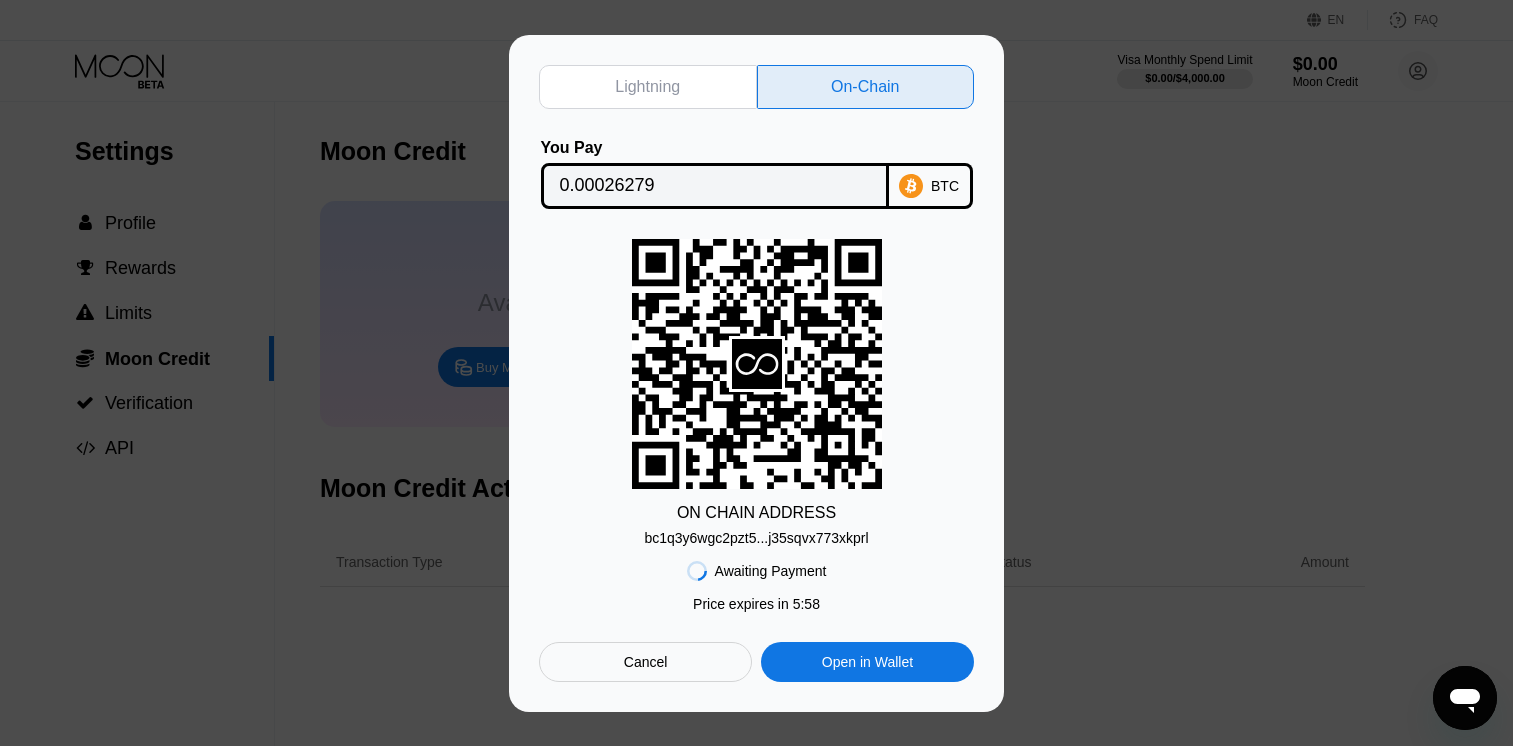 scroll, scrollTop: 0, scrollLeft: 0, axis: both 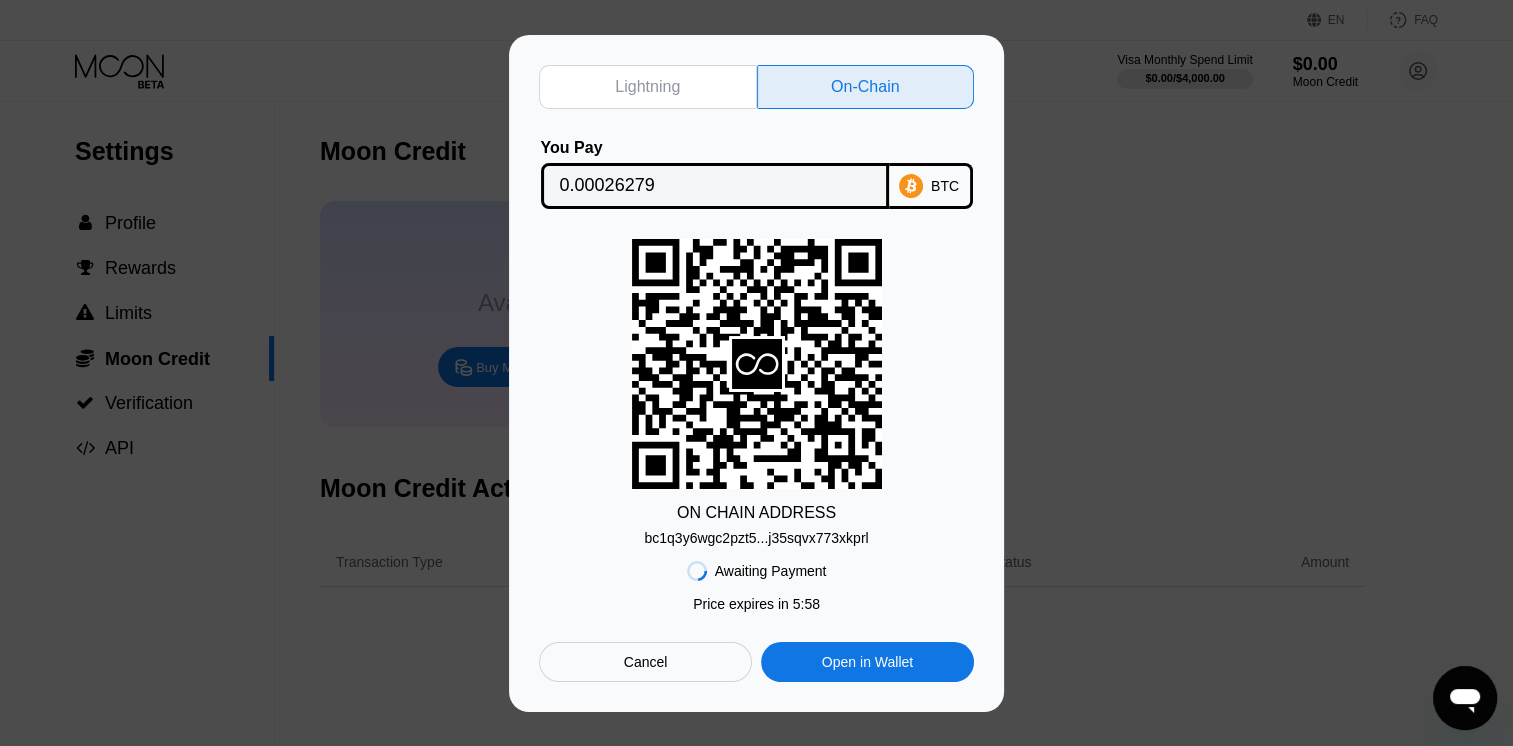 click on "bc1q3y6wgc2pzt5...j35sqvx773xkprl" at bounding box center [756, 538] 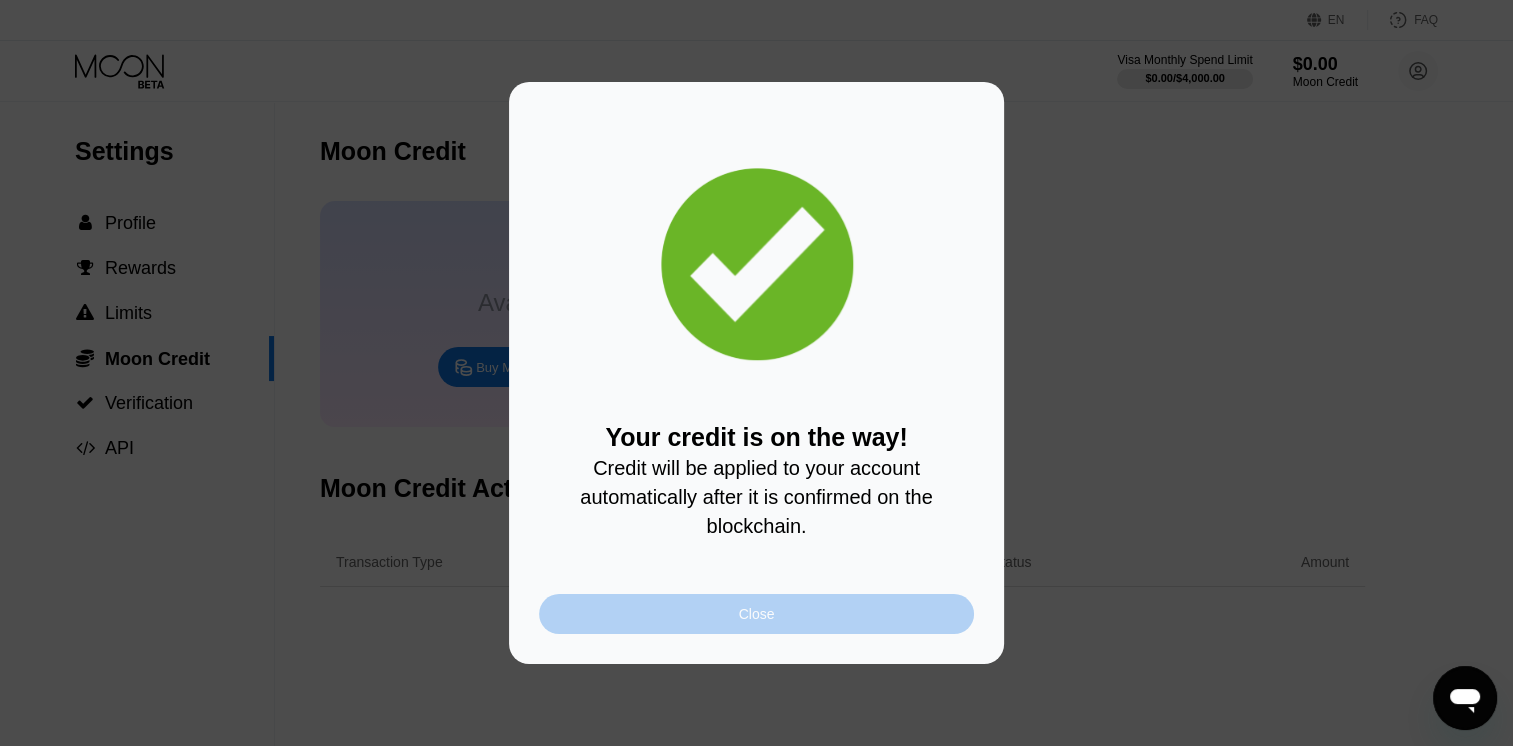 click on "Close" at bounding box center [757, 614] 